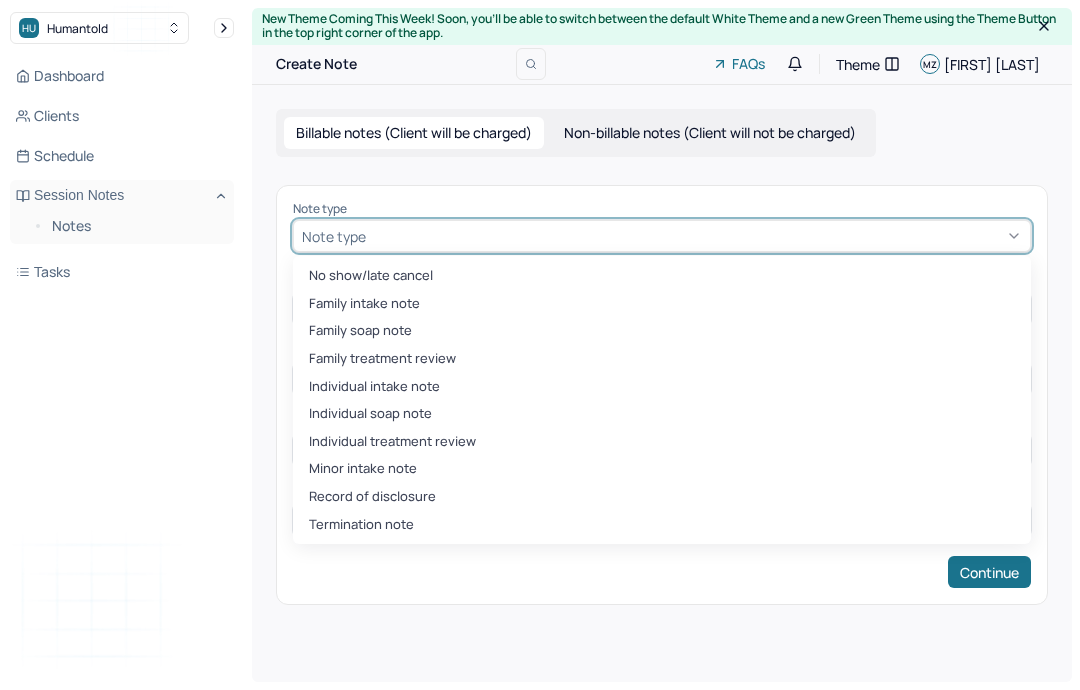 scroll, scrollTop: 116, scrollLeft: 0, axis: vertical 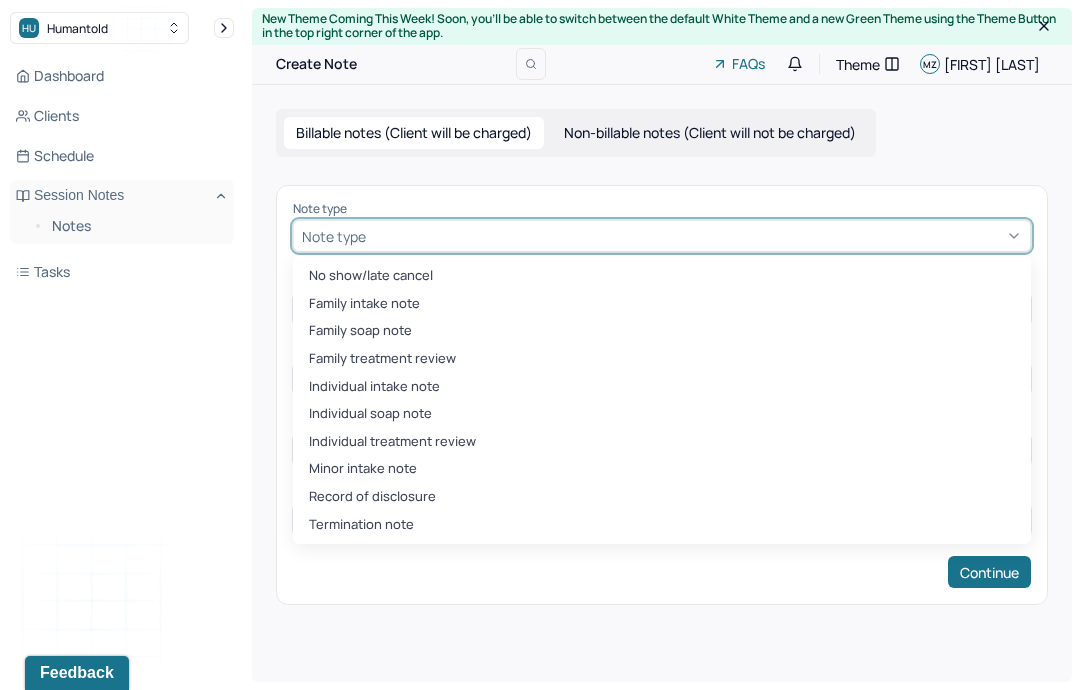 click on "Individual soap note" at bounding box center (662, 414) 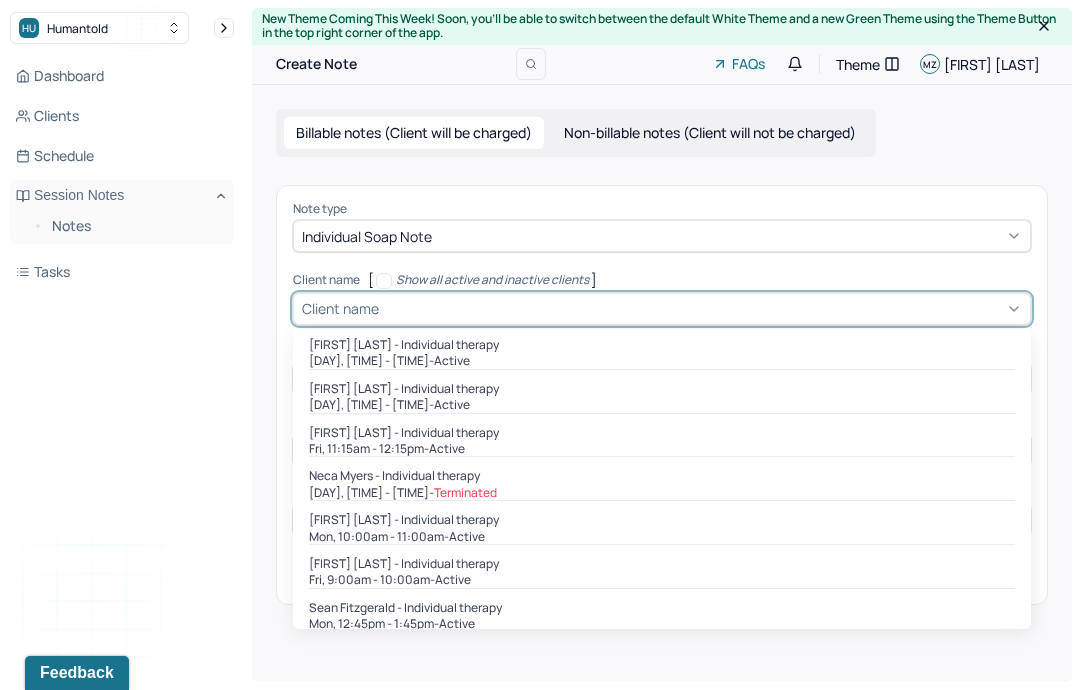 scroll, scrollTop: 399, scrollLeft: 0, axis: vertical 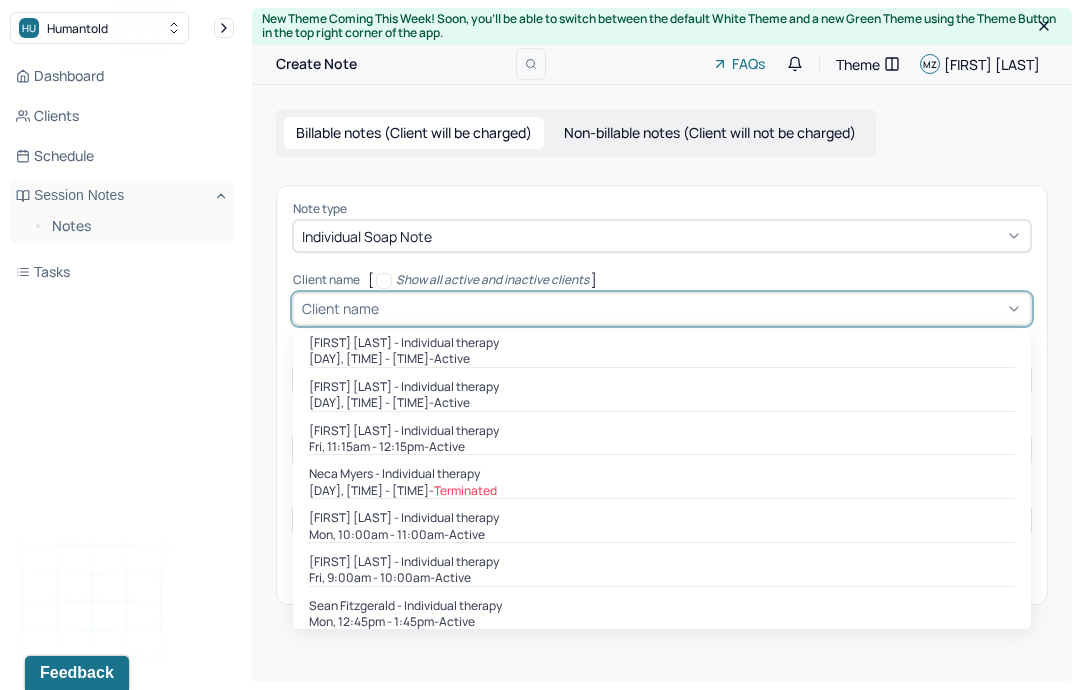 click on "[FIRST] [LAST] - Individual therapy" at bounding box center [662, 518] 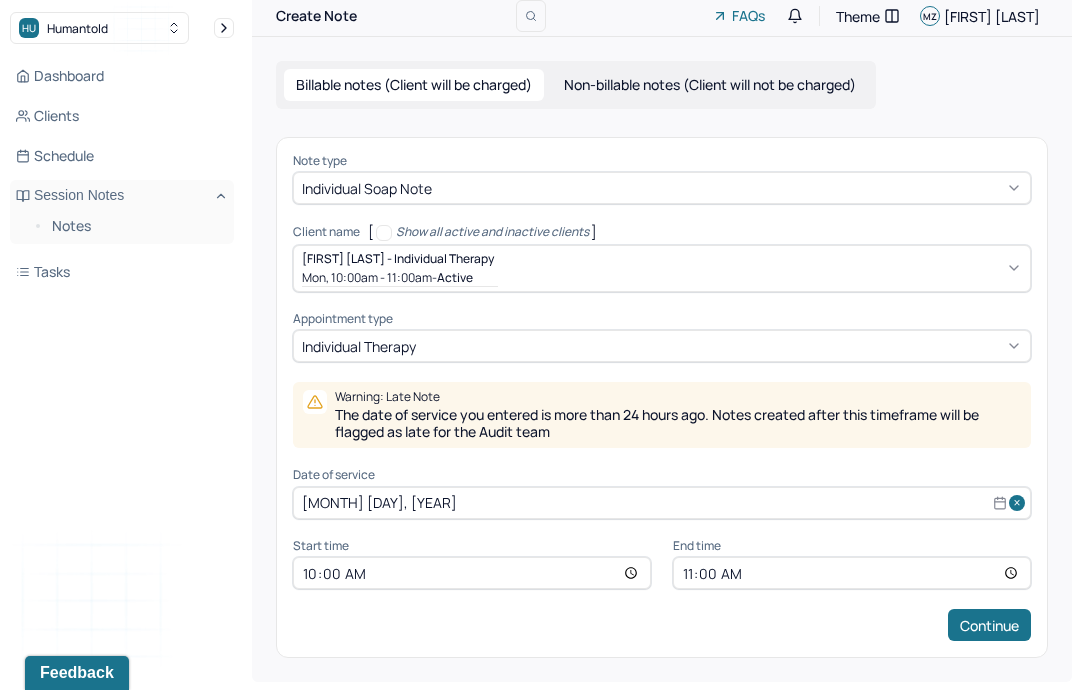 click on "[MONTH] [DAY], [YEAR]" at bounding box center [662, 503] 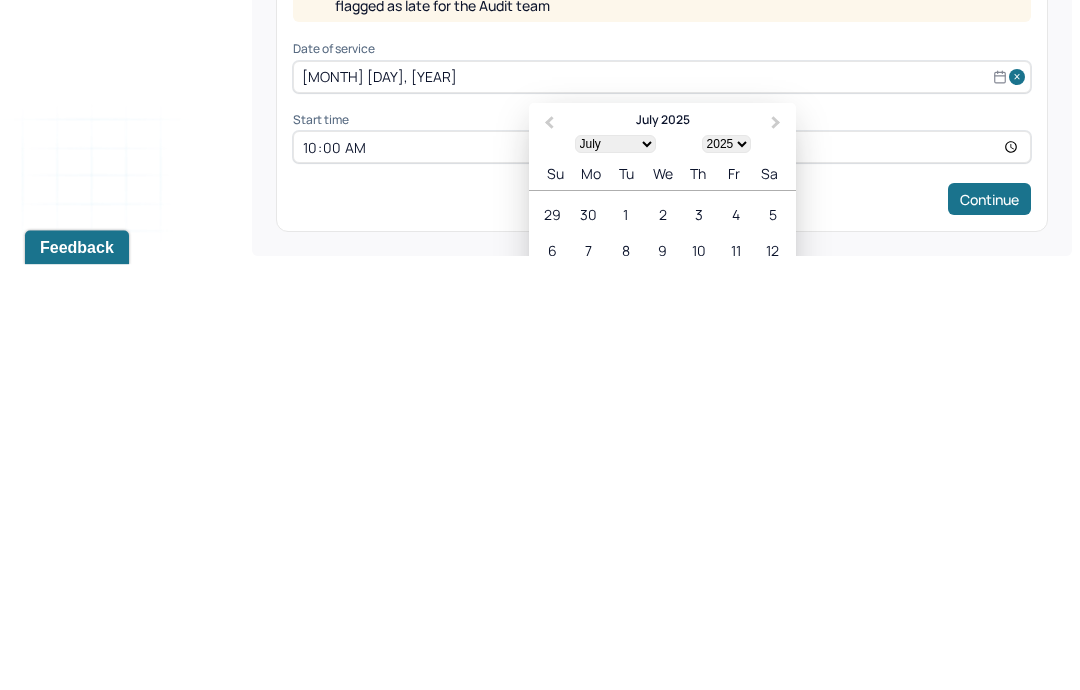 scroll, scrollTop: 41, scrollLeft: 0, axis: vertical 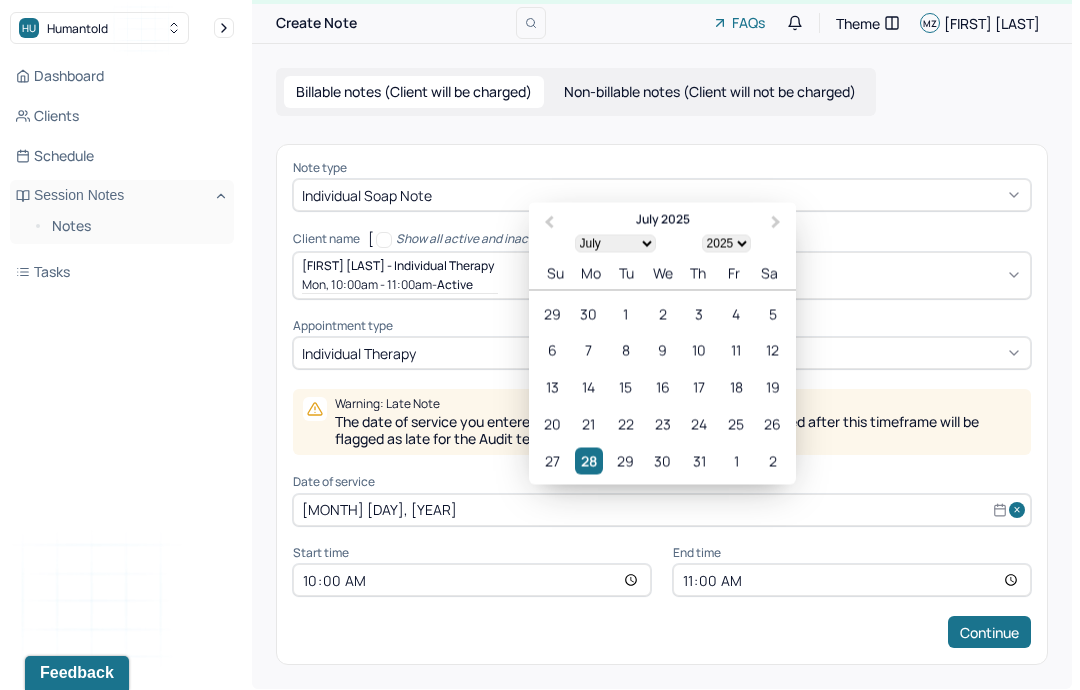 click on "Next Month" at bounding box center [778, 223] 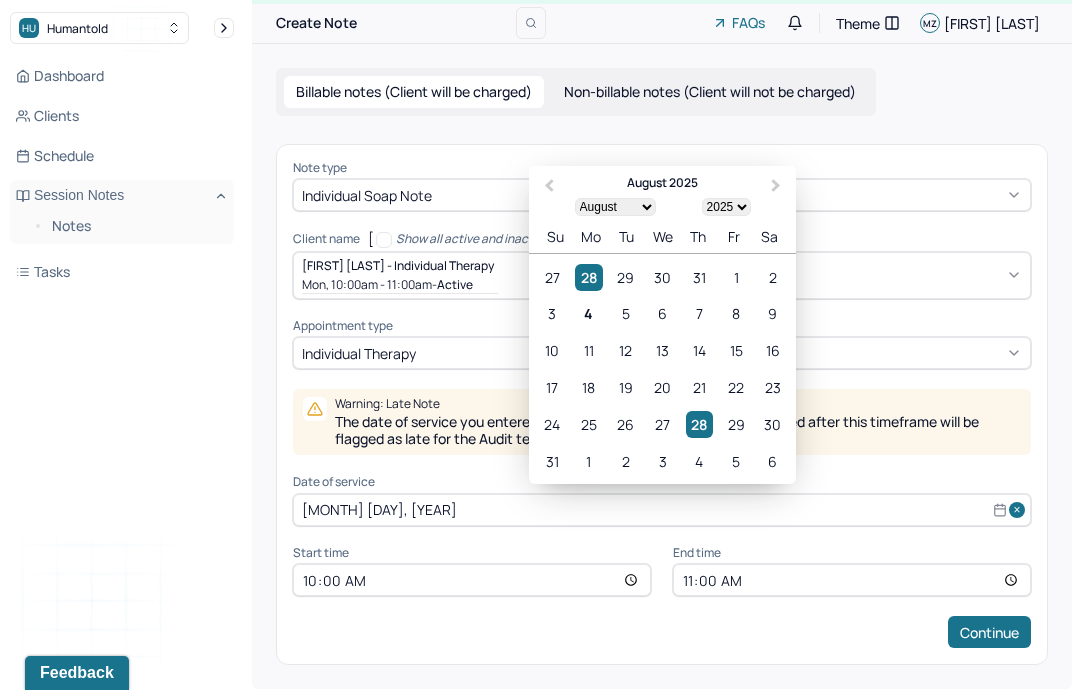 click on "4" at bounding box center (588, 313) 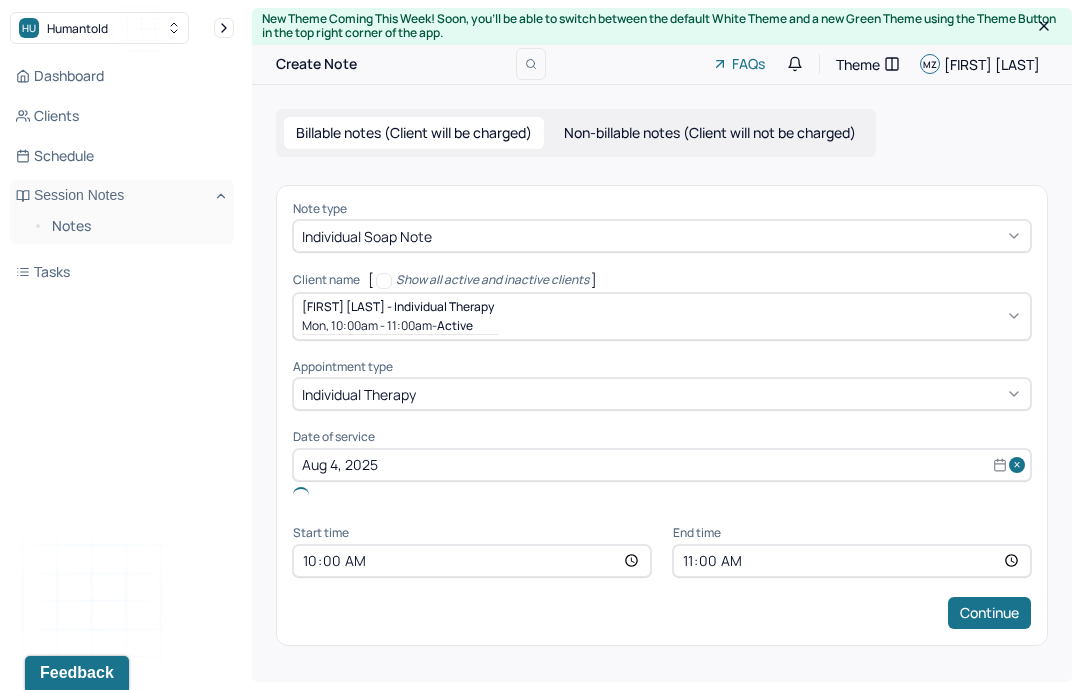 scroll, scrollTop: 0, scrollLeft: 0, axis: both 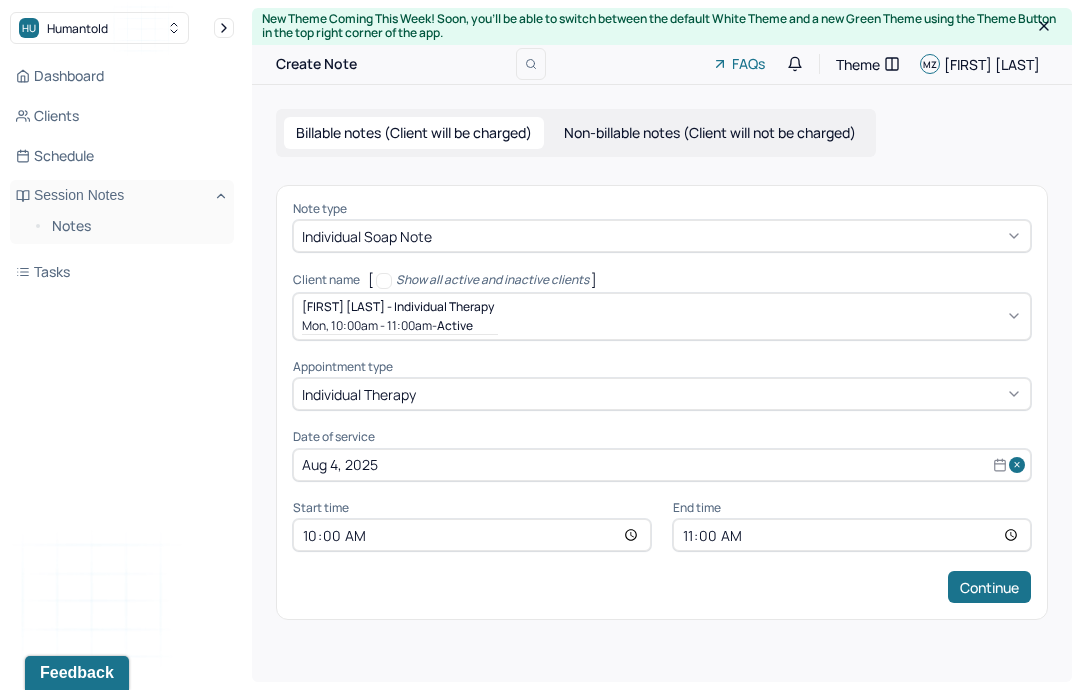 click on "Note type Individual soap note Client name [ Show all active and inactive clients ] [FIRST] [LAST] - Individual therapy [DAY], [TIME] - [TIME]  -  active Supervisee name [FIRST] [LAST] Appointment type individual therapy Date of service [MONTH] [DAY], [YEAR] Start time [TIME] End time [TIME] Continue" at bounding box center [662, 402] 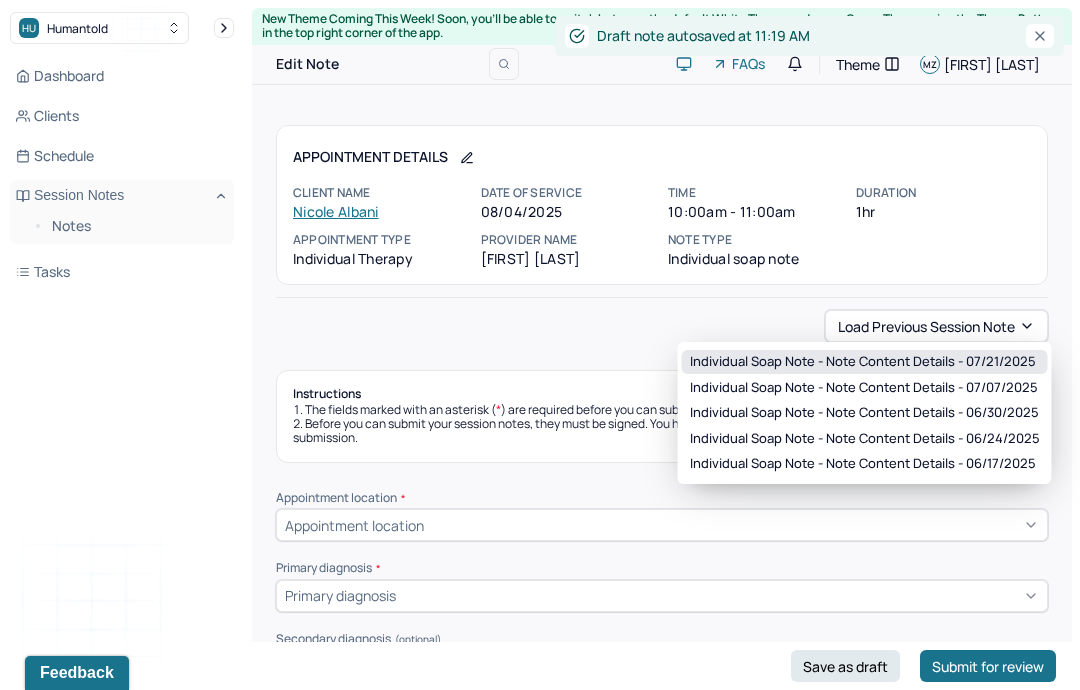 click on "Individual soap note   - Note content Details -   07/21/2025" at bounding box center (863, 362) 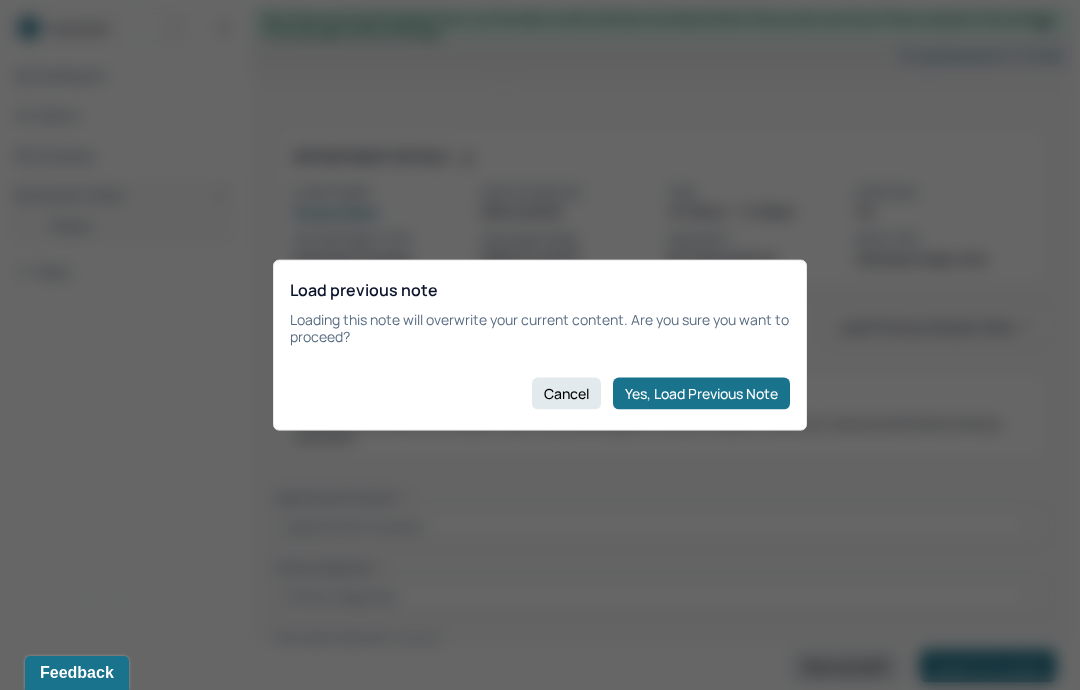 click on "Yes, Load Previous Note" at bounding box center [701, 393] 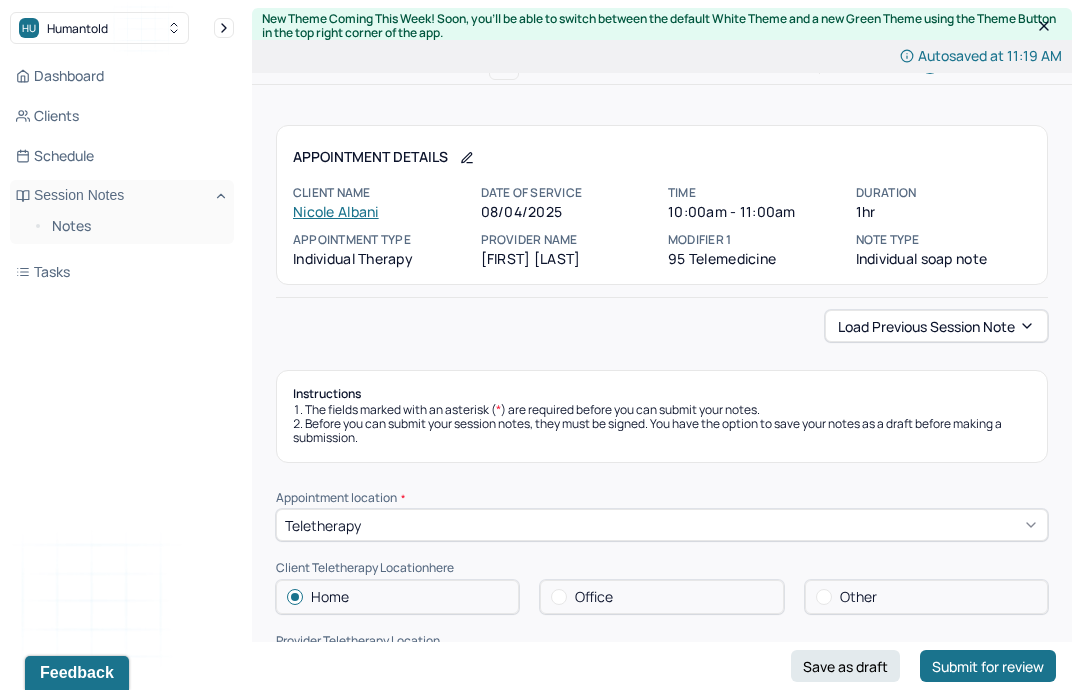 click on "Save as draft" at bounding box center (845, 666) 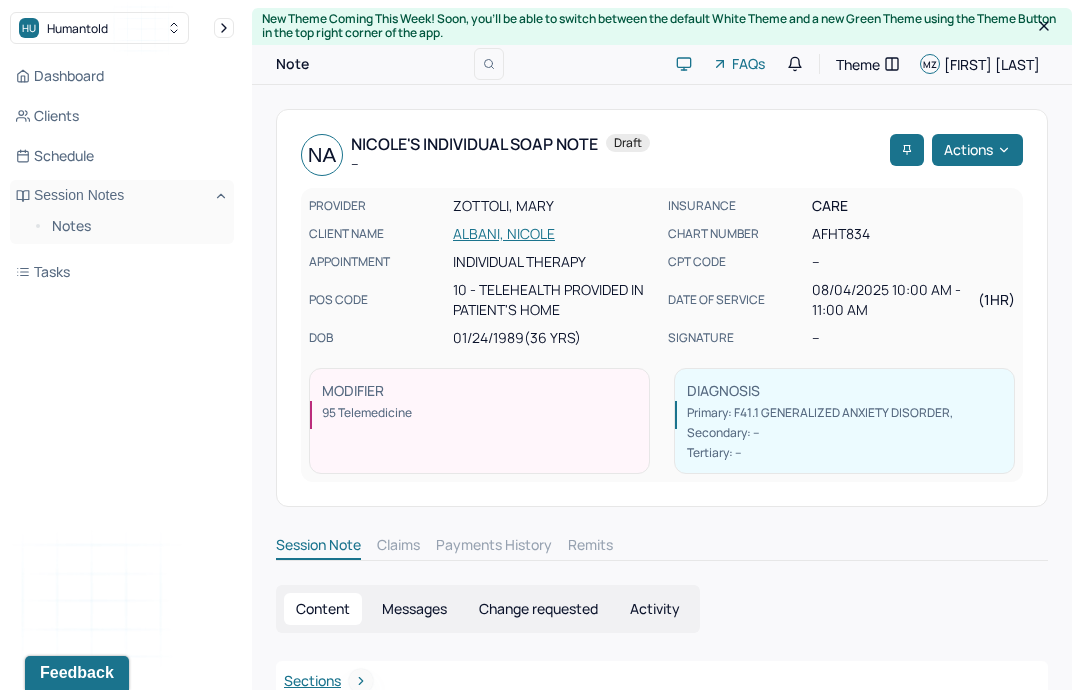 click on "Notes" at bounding box center (135, 226) 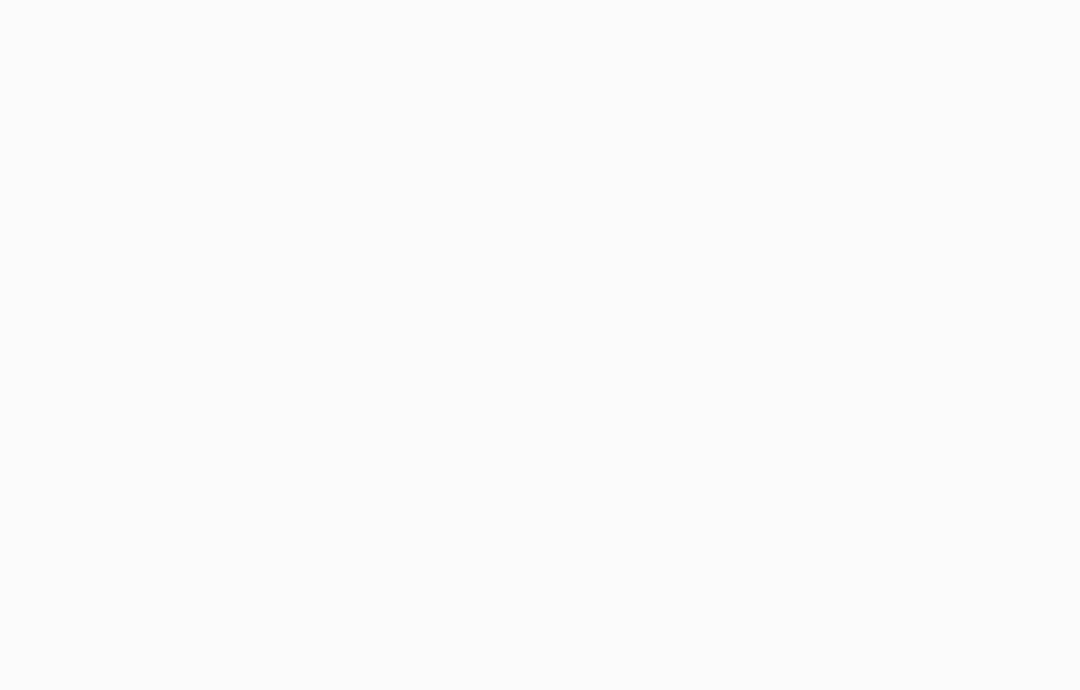 scroll, scrollTop: 0, scrollLeft: 0, axis: both 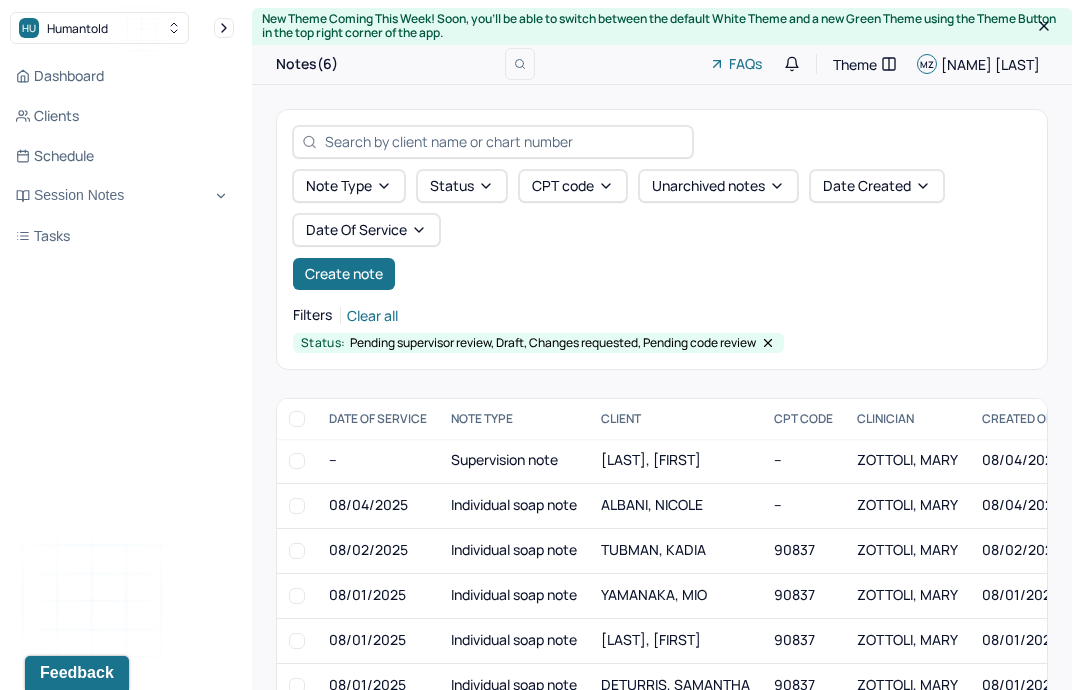 click on "ALBANI, NICOLE" at bounding box center [675, 505] 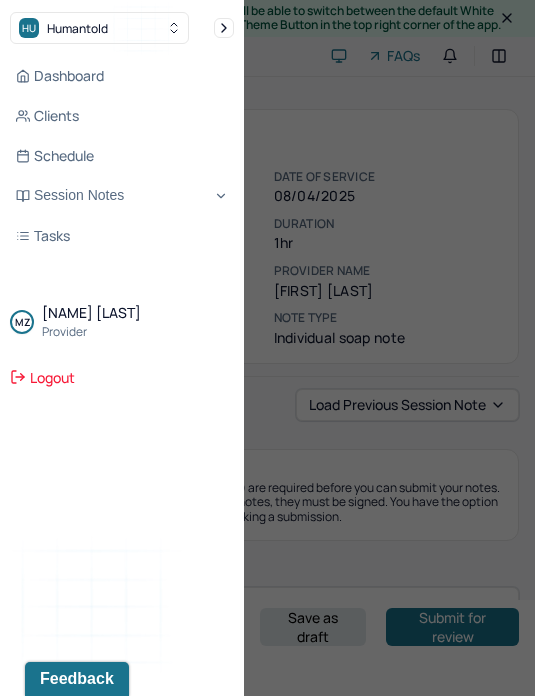click at bounding box center [267, 348] 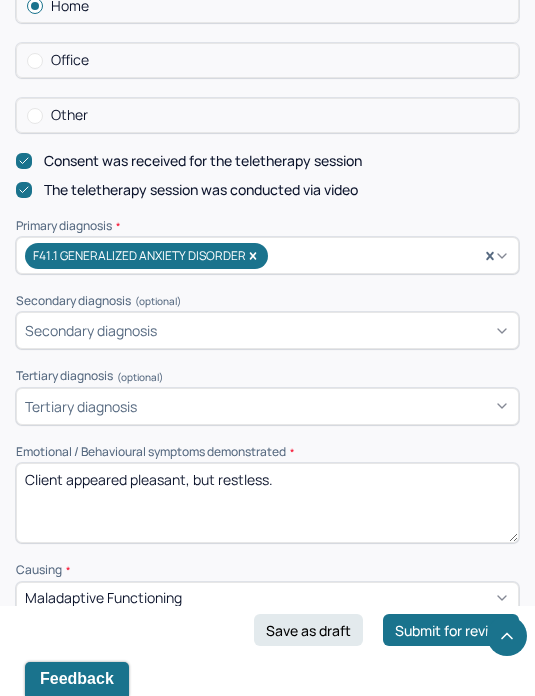scroll, scrollTop: 878, scrollLeft: 0, axis: vertical 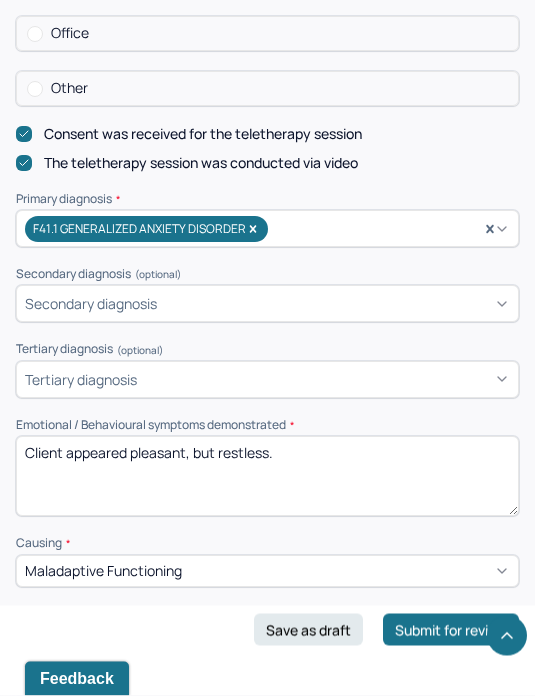 click on "Client appeared pleasant, but restless." at bounding box center (267, 477) 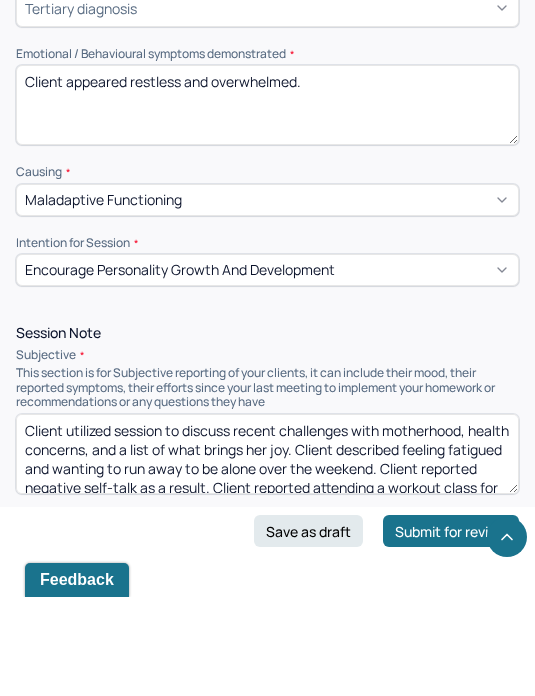 scroll, scrollTop: 1175, scrollLeft: 0, axis: vertical 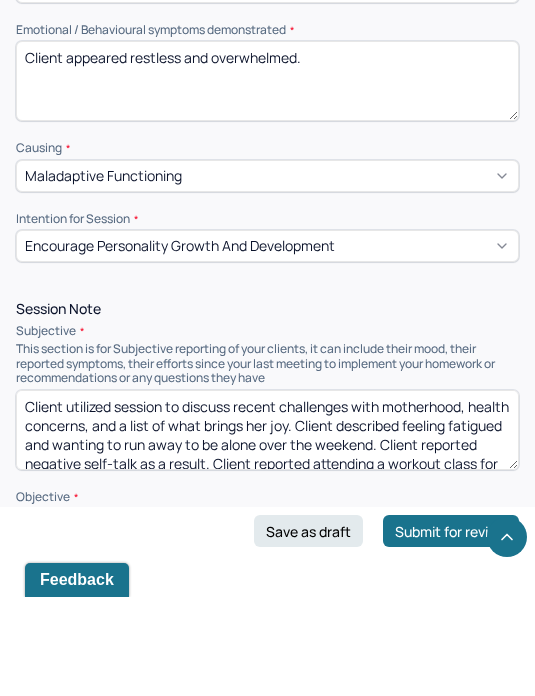 type on "Client appeared restless and overwhelmed." 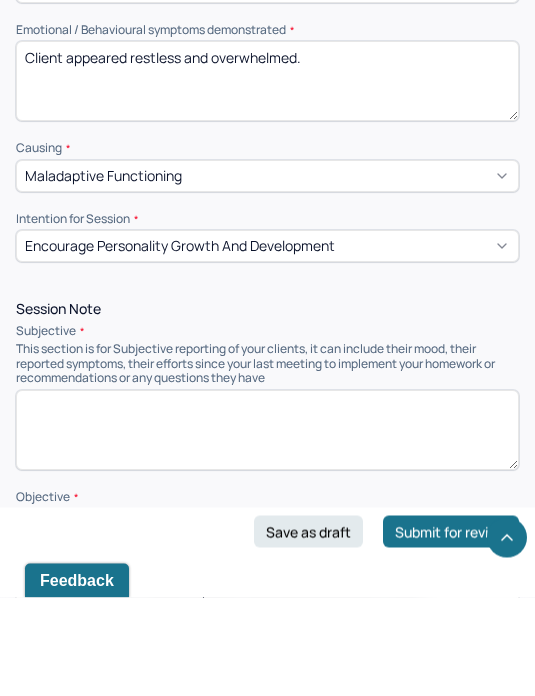 scroll, scrollTop: 0, scrollLeft: 0, axis: both 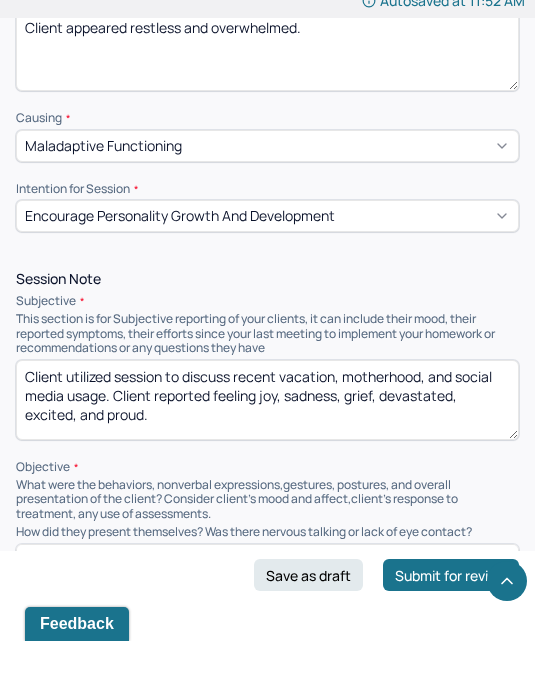 click on "Client utilized session to discuss recent vacation, motherhood, and social media usage. Client reported feeling joy, sadness, grief, devastated, excited, and proud." at bounding box center (267, 455) 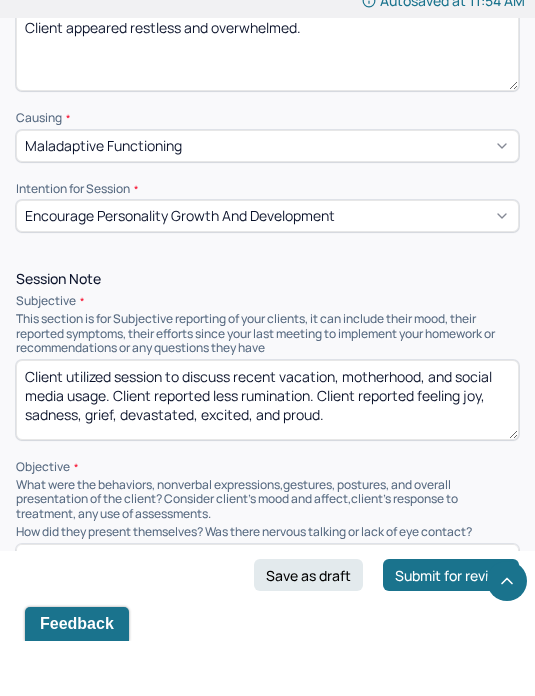 click on "Client utilized session to discuss recent vacation, motherhood, and social media usage. Client reported less rumination. Client reported feeling joy, sadness, grief, devastated, excited, and proud." at bounding box center (267, 455) 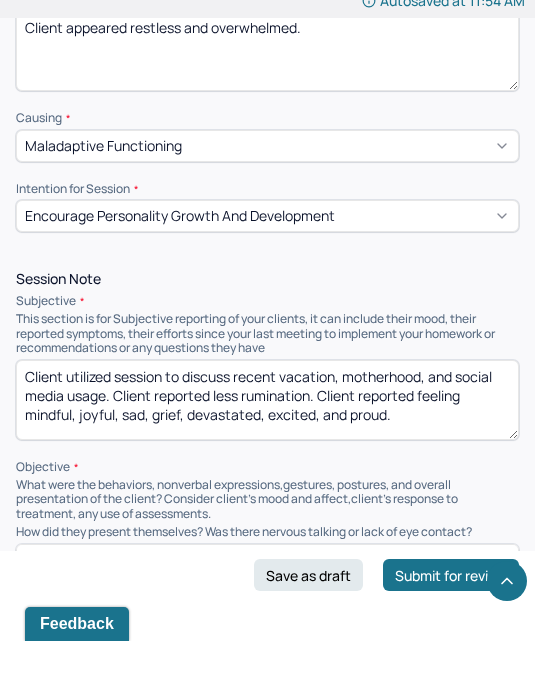 click on "Client utilized session to discuss recent vacation, motherhood, and social media usage. Client reported less rumination. Client reported feeling mindful, joyful, sad, grief, devastated, excited, and proud." at bounding box center [267, 455] 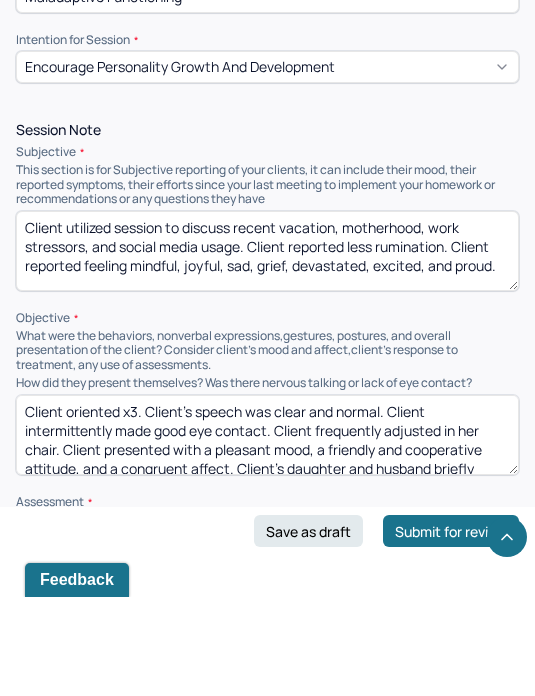 scroll, scrollTop: 1355, scrollLeft: 0, axis: vertical 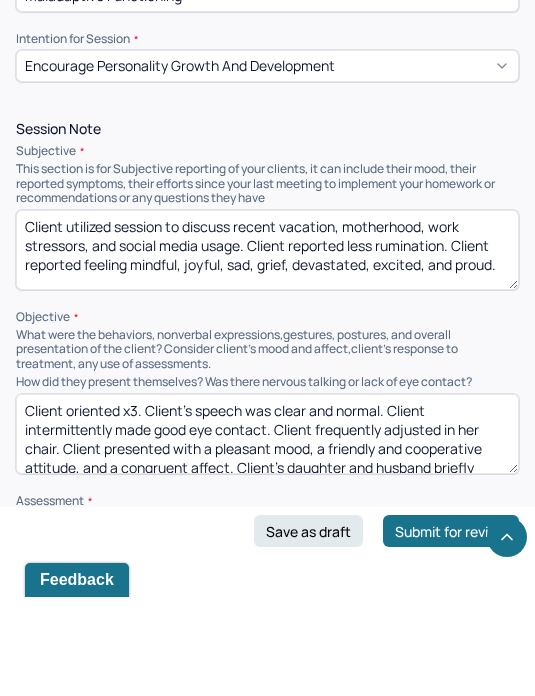 type on "Client utilized session to discuss recent vacation, motherhood, work stressors, and social media usage. Client reported less rumination. Client reported feeling mindful, joyful, sad, grief, devastated, excited, and proud." 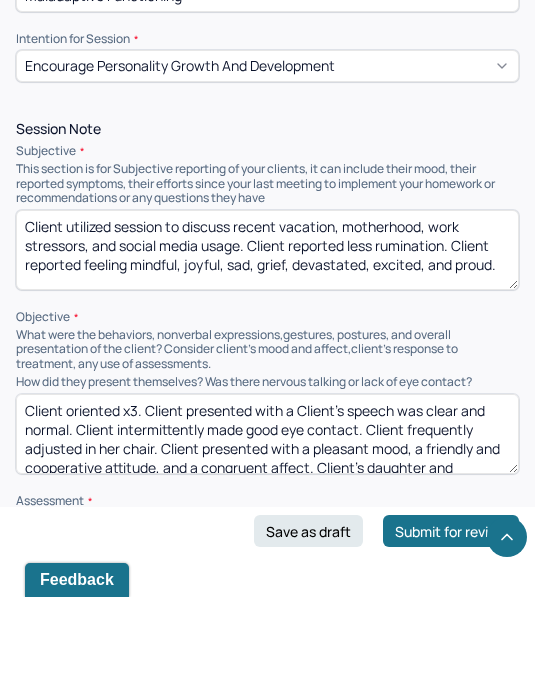 scroll, scrollTop: 1429, scrollLeft: 0, axis: vertical 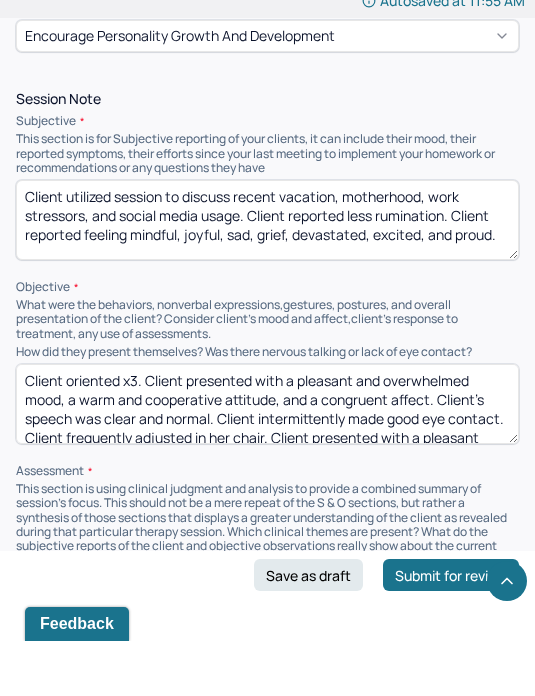 click on "Client oriented x3. Client presented with a pleasant and overwhelmed mood, a warm and cooperative attitude, and a congruent affect. Client’s speech was clear and normal. Client intermittently made good eye contact. Client frequently adjusted in her chair. Client presented with a pleasant mood, a friendly and cooperative attitude, and a congruent affect. Client’s daughter and husband briefly interrupted session." at bounding box center (267, 459) 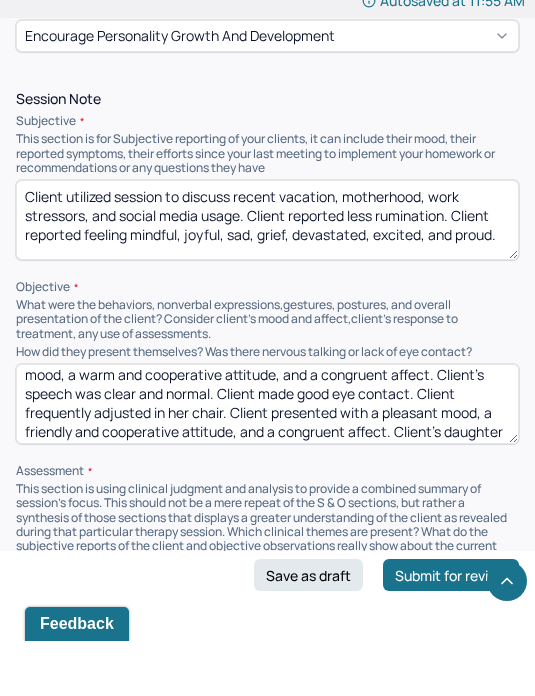 scroll, scrollTop: 27, scrollLeft: 0, axis: vertical 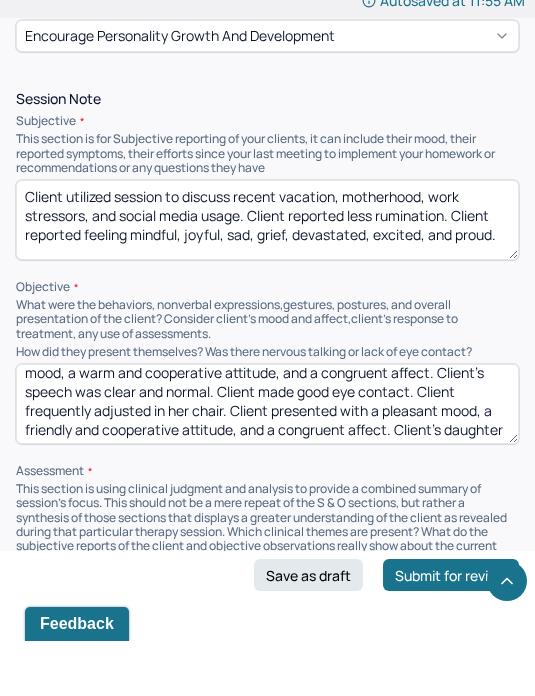 click on "Client oriented x3. Client presented with a pleasant and overwhelmed mood, a warm and cooperative attitude, and a congruent affect. Client’s speech was clear and normal. Client made good eye contact. Client frequently adjusted in her chair. Client presented with a pleasant mood, a friendly and cooperative attitude, and a congruent affect. Client’s daughter and husband briefly interrupted session." at bounding box center [267, 459] 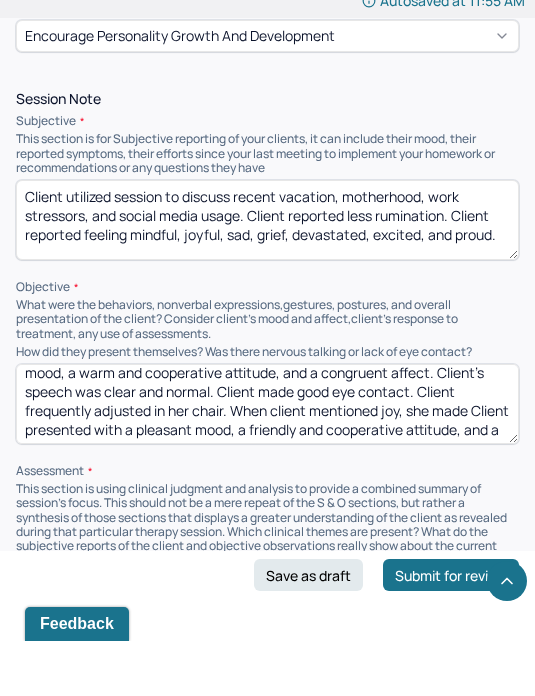 scroll, scrollTop: 28, scrollLeft: 0, axis: vertical 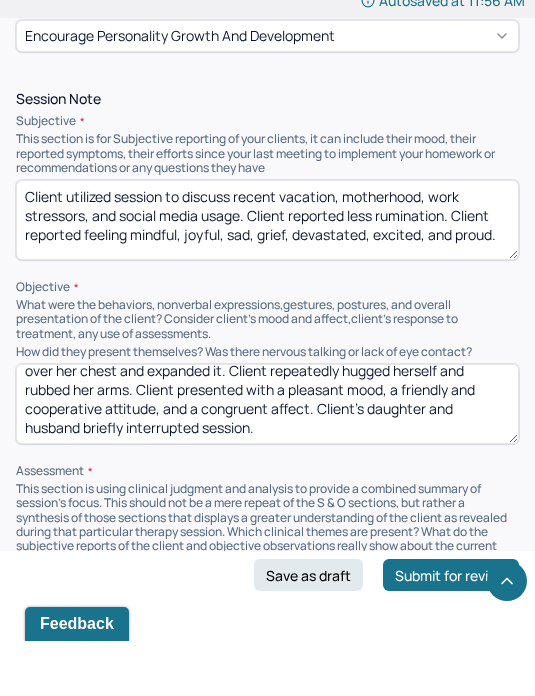 click on "Client oriented x3. Client presented with a pleasant and overwhelmed mood, a warm and cooperative attitude, and a congruent affect. Client’s speech was clear and normal. Client made good eye contact. Client frequently adjusted in her chair. When client mentioned joy, she made a fist over her chest and expanded it. Client repeatedly hugged herself and rubbed her arms. Client presented with a pleasant mood, a friendly and cooperative attitude, and a congruent affect. Client’s daughter and husband briefly interrupted session." at bounding box center (267, 459) 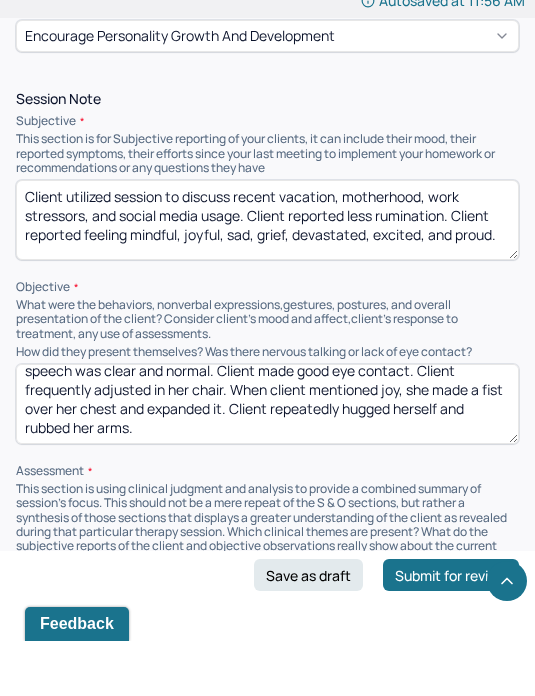 scroll, scrollTop: 53, scrollLeft: 0, axis: vertical 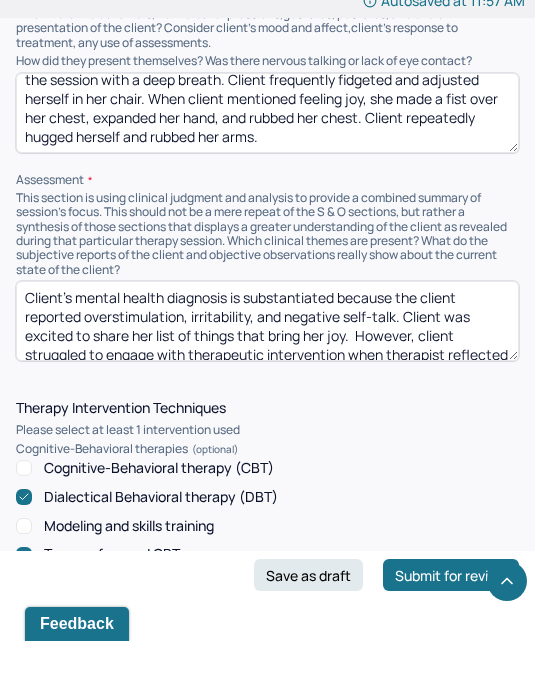 type on "Client oriented x3. Client presented with a pleasant and overwhelmed mood, a warm and cooperative attitude, and a congruent affect. Client’s speech was clear and normal. Client made good eye contact. Client began the session with a deep breath. Client frequently fidgeted and adjusted herself in her chair. When client mentioned feeling joy, she made a fist over her chest, expanded her hand, and rubbed her chest. Client repeatedly hugged herself and rubbed her arms." 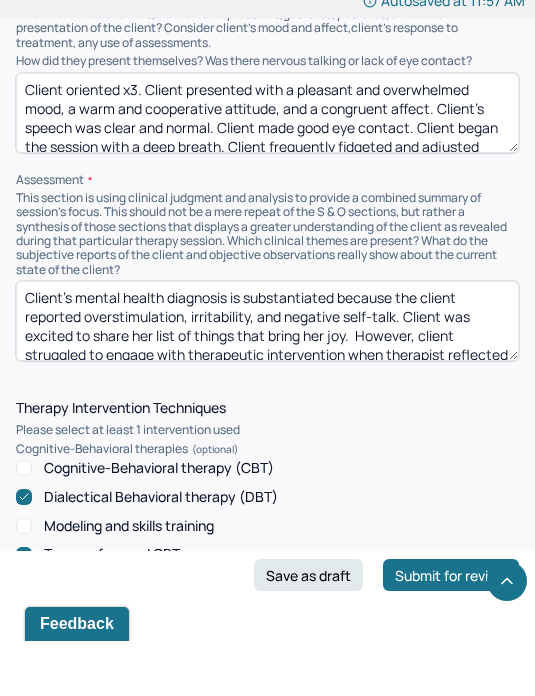scroll, scrollTop: 0, scrollLeft: 0, axis: both 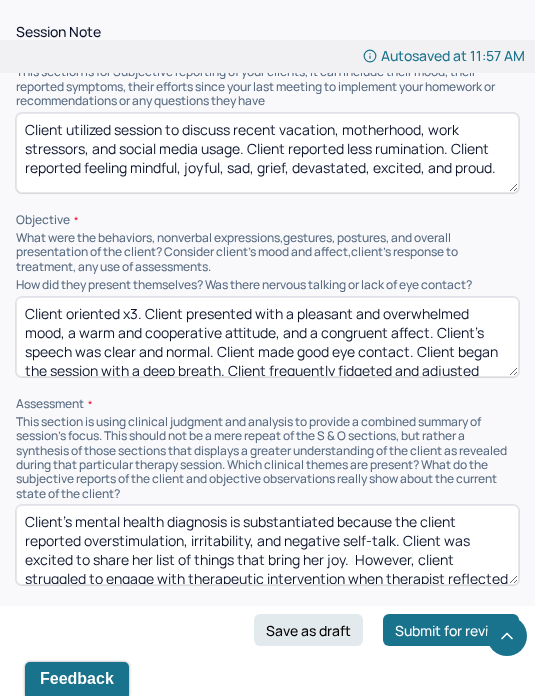 paste 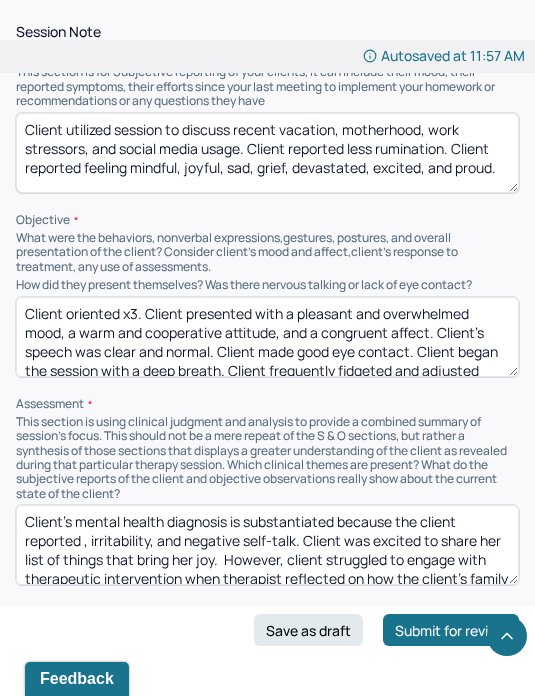 type on "Client’s mental health diagnosis is substantiated because the client reported , irritability, and negative self-talk. Client was excited to share her list of things that bring her joy.  However, client struggled to engage with therapeutic intervention when therapist reflected on how the client’s family has repeatedly interrupted sessions and how that is similar to the client’s concerns outside of appointments. Therapist used client-centered therapy, trauma-informed CBT, DBT, and strength-based therapy to validate the client’s feelings, explore themes in client’s list of things that bring her joy, and encourage the client to reflect on boundaries. Therapist also used these therapeutic intervention to remind the client that she has the option to choose where to complete her appointment. Client would likely benefit from compassionate self-talk, setting boundaries, and self-care." 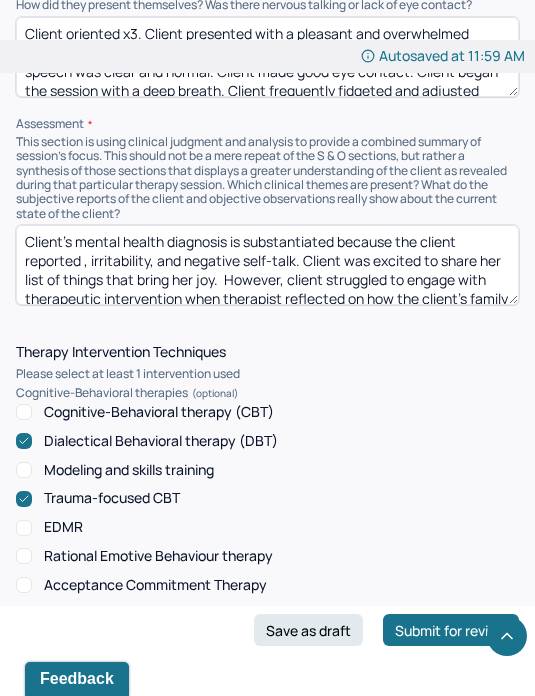 scroll, scrollTop: 1821, scrollLeft: 0, axis: vertical 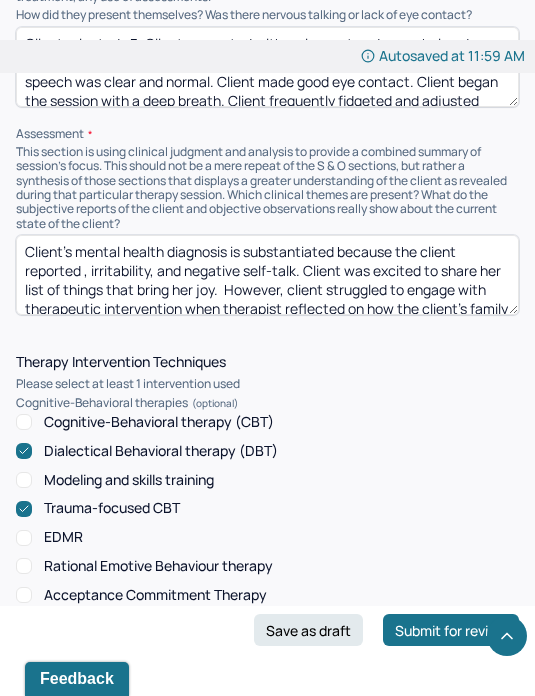 type on "Client utilized session to discuss recent vacation, motherhood, work stressors, and social media usage. Client reported less rumination and overstimulation. Client reported feeling mindful, joyful, sad, grief, devastated, excited, and proud." 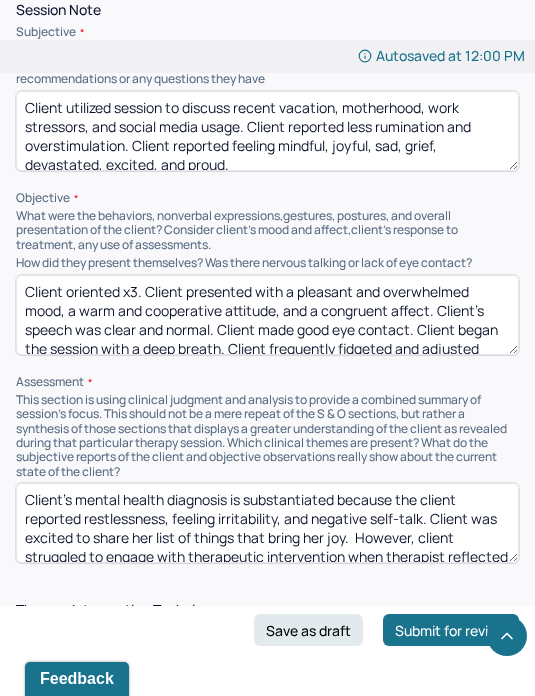 scroll, scrollTop: 1572, scrollLeft: 0, axis: vertical 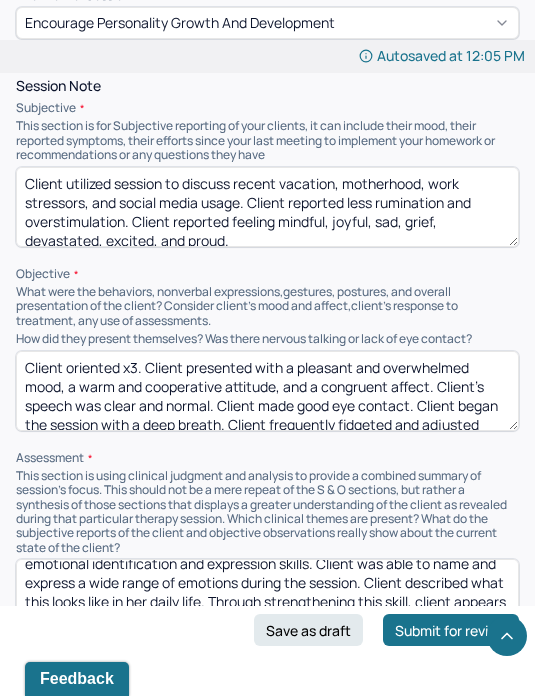type on "Client’s mental health diagnosis is substantiated because the client reported restlessness, feeling overwhelmed, and negative self-talk. Client would likely benefit from emotional identification and expression, setting boundaries, and compassionate self-talk. Client is making strides with her emotional identification and expression skills. Client was able to name and express a wide range of emotions during the session. Client described what this looks like in her daily life. Through strengthening this skill, client appears to be becoming more mindful and
Therapist used client-centered therapy, trauma-informed CBT, DBT, and strength-based therapy to validate the client’s feelings, explore themes in client’s list of things that bring her joy, and encourage the client to reflect on boundaries. Therapist also used these therapeutic intervention to remind the client that she has the option to choose where to complete her appointment." 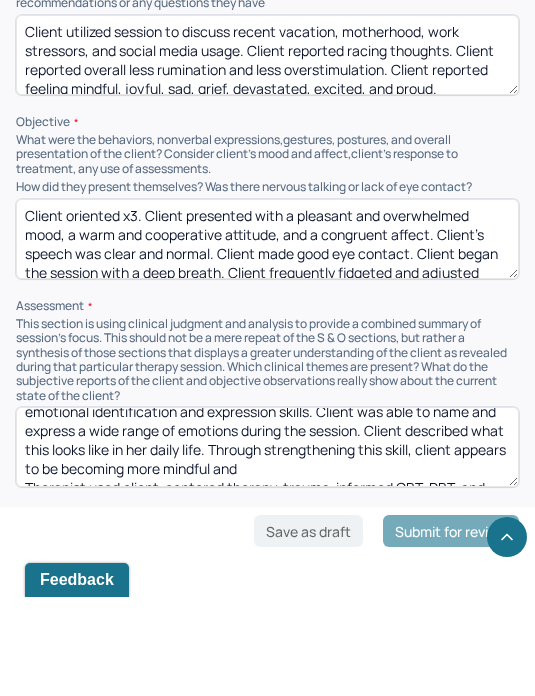 scroll, scrollTop: 1555, scrollLeft: 0, axis: vertical 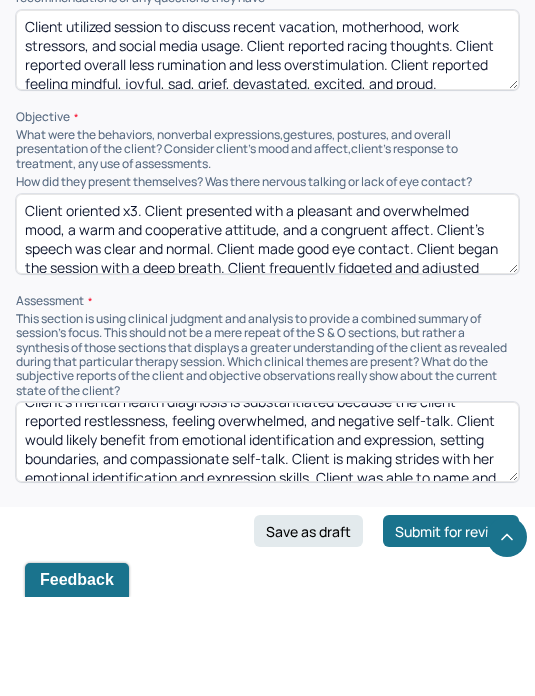 type on "Client utilized session to discuss recent vacation, motherhood, work stressors, and social media usage. Client reported racing thoughts. Client reported overall less rumination and less overstimulation. Client reported feeling mindful, joyful, sad, grief, devastated, excited, and proud." 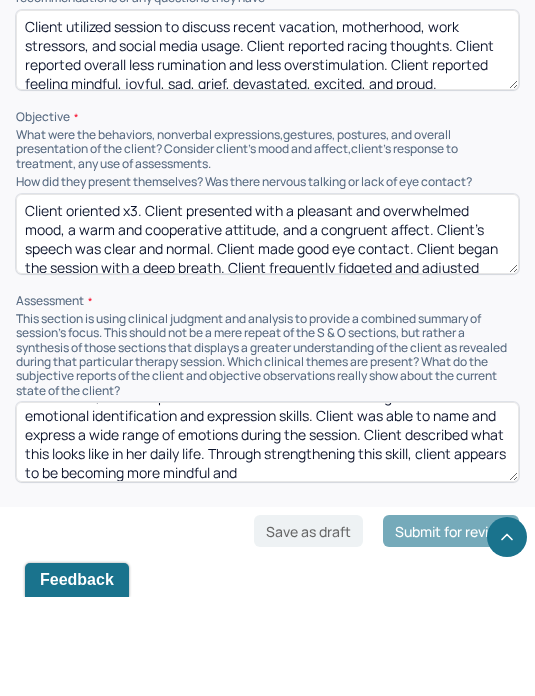 scroll, scrollTop: 81, scrollLeft: 0, axis: vertical 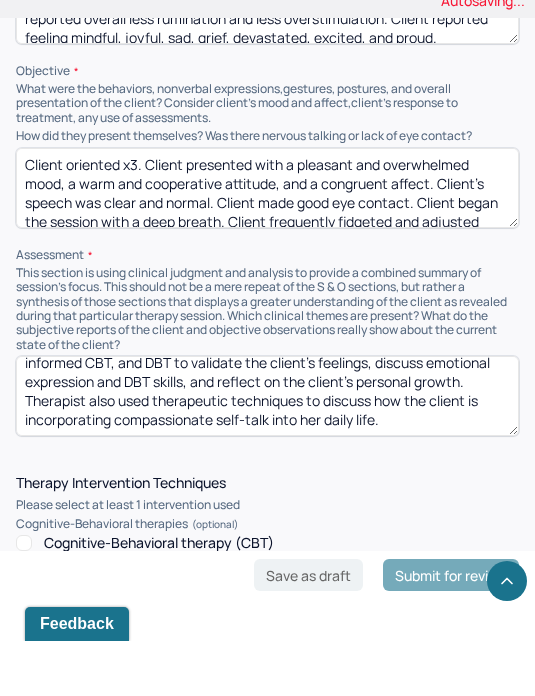 type on "Client’s mental health diagnosis is substantiated because the client reported restlessness, racing thoughts, and negative self-talk. Client would likely benefit from emotional identification and expression, setting boundaries, and compassionate self-talk. Client is making strides with her emotional identification and expression skills. Client was able to name and express a wide range of emotions during the session. Client described what this looks like in her daily life. Through strengthening this skill, client appears to be becoming more mindful and grounded. Client seems to be integrating more flexibility and compassionate self-talk into her daily life.
Therapist used client-centered therapy, strength-based therapy, trauma-informed CBT, and DBT to validate the client’s feelings, discuss emotional expression and DBT skills, and reflect on the client’s personal growth. Therapist also used therapeutic techniques to discuss how the client is incorporating compassionate self-talk into her daily life." 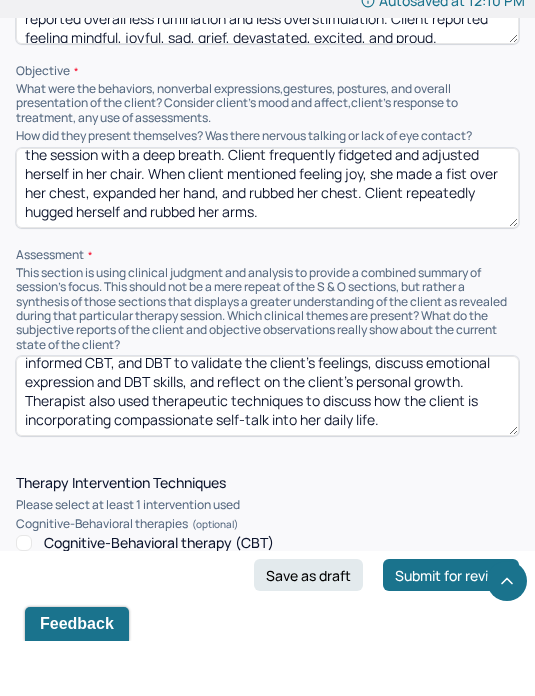 scroll, scrollTop: 73, scrollLeft: 0, axis: vertical 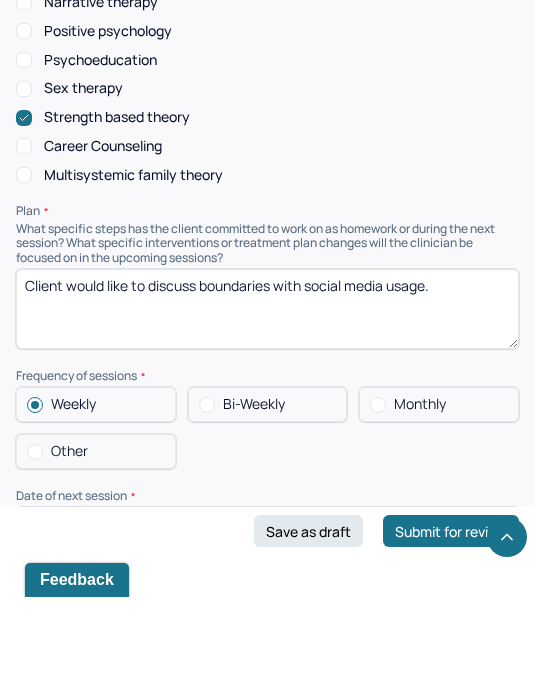 type on "Client would like to discuss boundaries with social media usage." 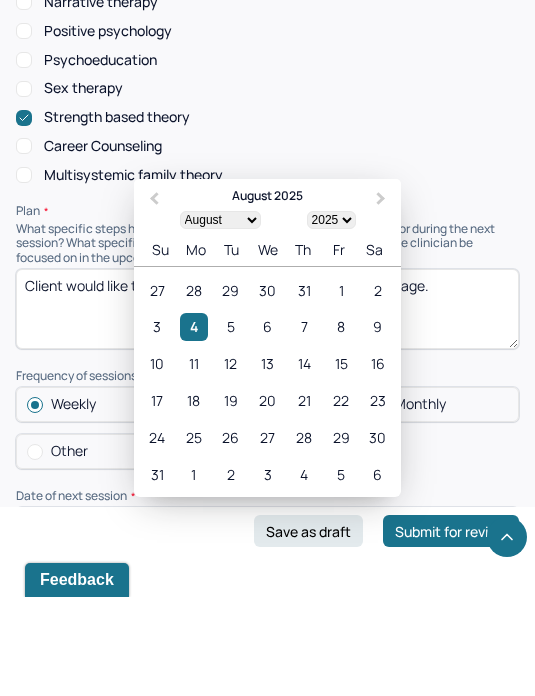 scroll, scrollTop: 2816, scrollLeft: 0, axis: vertical 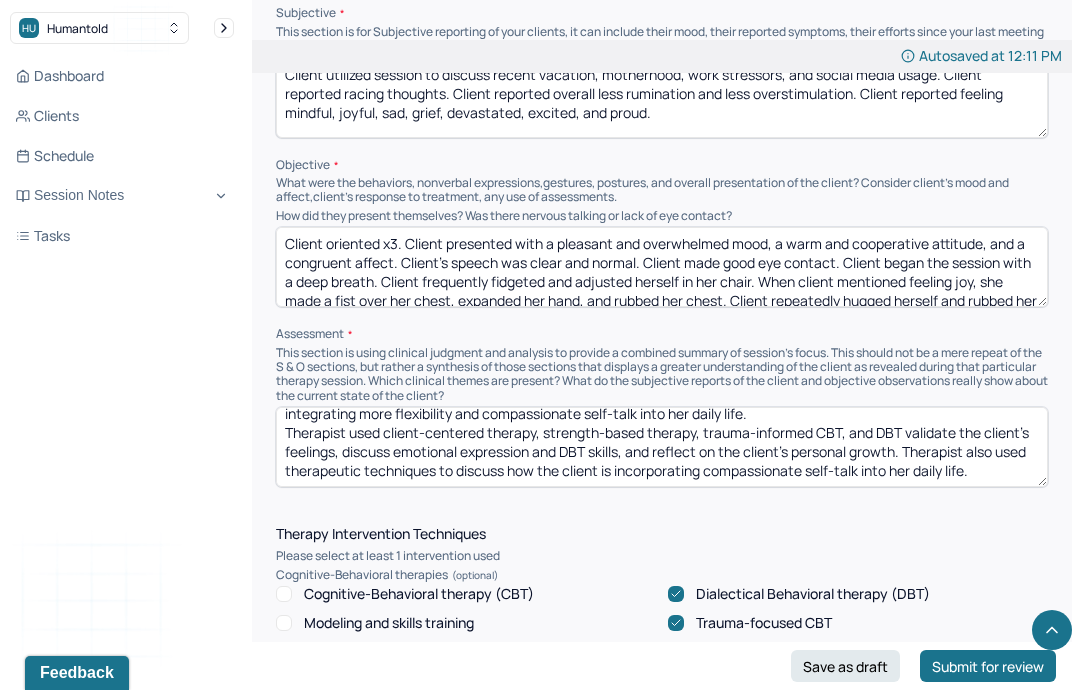 click on "Client’s mental health diagnosis is substantiated because the client reported restlessness, racing thoughts, and negative self-talk. Client would likely benefit from emotional identification and expression, setting boundaries, and compassionate self-talk. Client is making strides with her emotional identification and expression skills. Client was able to name and express a wide range of emotions during the session. Client described what this looks like in her daily life. Through strengthening this skill, client appears to be becoming more mindful and grounded. Client seems to be integrating more flexibility and compassionate self-talk into her daily life.
Therapist used client-centered therapy, strength-based therapy, trauma-informed CBT, and DBT validate the client’s feelings, discuss emotional expression and DBT skills, and reflect on the client’s personal growth. Therapist also used therapeutic techniques to discuss how the client is incorporating compassionate self-talk into her daily life." at bounding box center [662, 447] 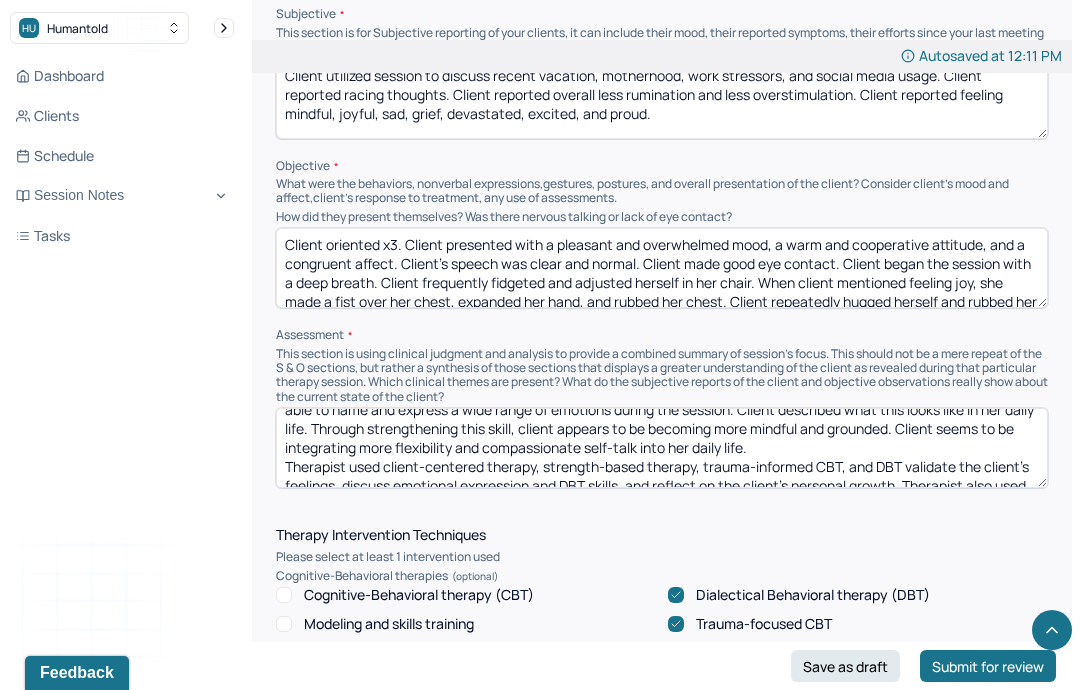 scroll, scrollTop: 73, scrollLeft: 0, axis: vertical 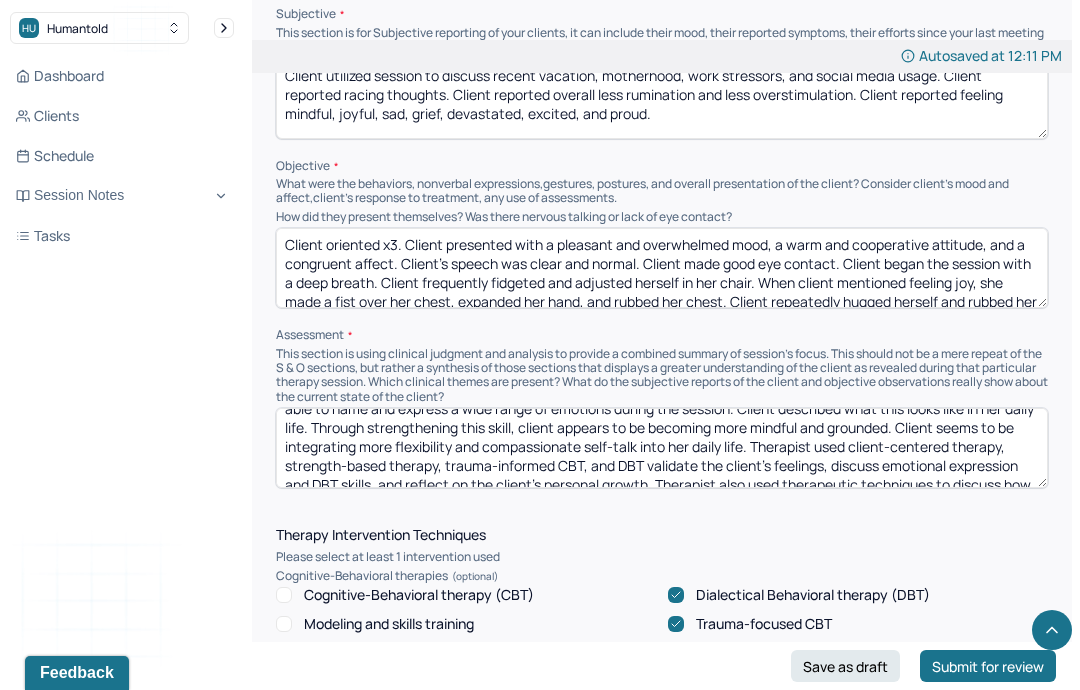 click on "Client’s mental health diagnosis is substantiated because the client reported restlessness, racing thoughts, and negative self-talk. Client would likely benefit from emotional identification and expression, setting boundaries, and compassionate self-talk. Client is making strides with her emotional identification and expression skills. Client was able to name and express a wide range of emotions during the session. Client described what this looks like in her daily life. Through strengthening this skill, client appears to be becoming more mindful and grounded. Client seems to be integrating more flexibility and compassionate self-talk into her daily life. Therapist used client-centered therapy, strength-based therapy, trauma-informed CBT, and DBT validate the client’s feelings, discuss emotional expression and DBT skills, and reflect on the client’s personal growth. Therapist also used therapeutic techniques to discuss how the client is incorporating compassionate self-talk into her daily life." at bounding box center (662, 448) 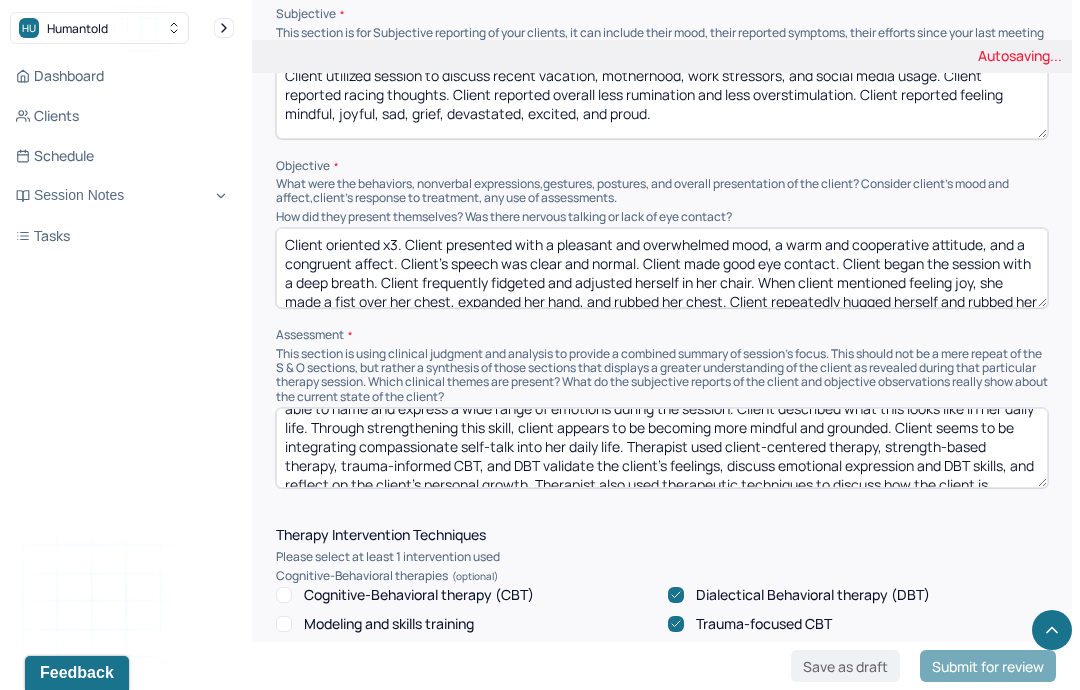 click on "Client’s mental health diagnosis is substantiated because the client reported restlessness, racing thoughts, and negative self-talk. Client would likely benefit from emotional identification and expression, setting boundaries, and compassionate self-talk. Client is making strides with her emotional identification and expression skills. Client was able to name and express a wide range of emotions during the session. Client described what this looks like in her daily life. Through strengthening this skill, client appears to be becoming more mindful and grounded. Client seems to be integrating more flexibility and compassionate self-talk into her daily life. Therapist used client-centered therapy, strength-based therapy, trauma-informed CBT, and DBT validate the client’s feelings, discuss emotional expression and DBT skills, and reflect on the client’s personal growth. Therapist also used therapeutic techniques to discuss how the client is incorporating compassionate self-talk into her daily life." at bounding box center (662, 448) 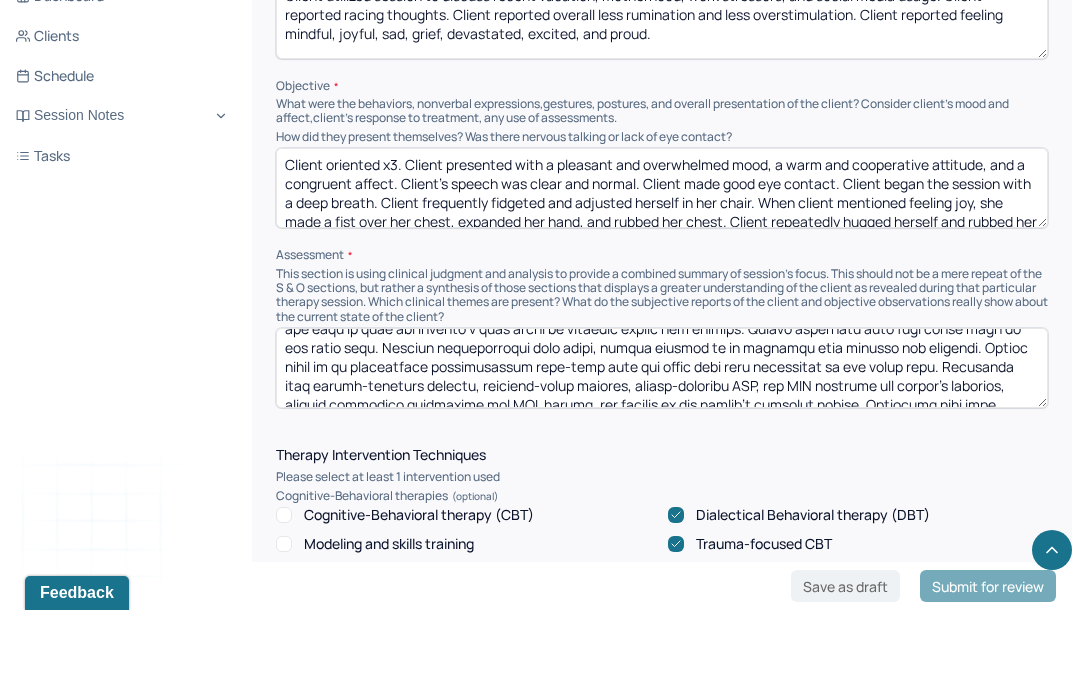 click on "Client’s mental health diagnosis is substantiated because the client reported restlessness, racing thoughts, and negative self-talk. Client would likely benefit from emotional identification and expression, setting boundaries, and compassionate self-talk. Client is making strides with her emotional identification and expression skills. Client was able to name and express a wide range of emotions during the session. Client described what this looks like in her daily life. Through strengthening this skill, client appears to be becoming more mindful and grounded. Client seems to be integrating compassionate self-talk into her daily life through flexibility. Therapist used client-centered therapy, strength-based therapy, trauma-informed CBT, and DBT validate the clients feelings, discuss emotional expression and DBT skills, and reflect on the client’s personal growth. Therapist also used therapeutic techniques to discuss how the client is incorporating compassionate self-talk into her daily life." at bounding box center [662, 448] 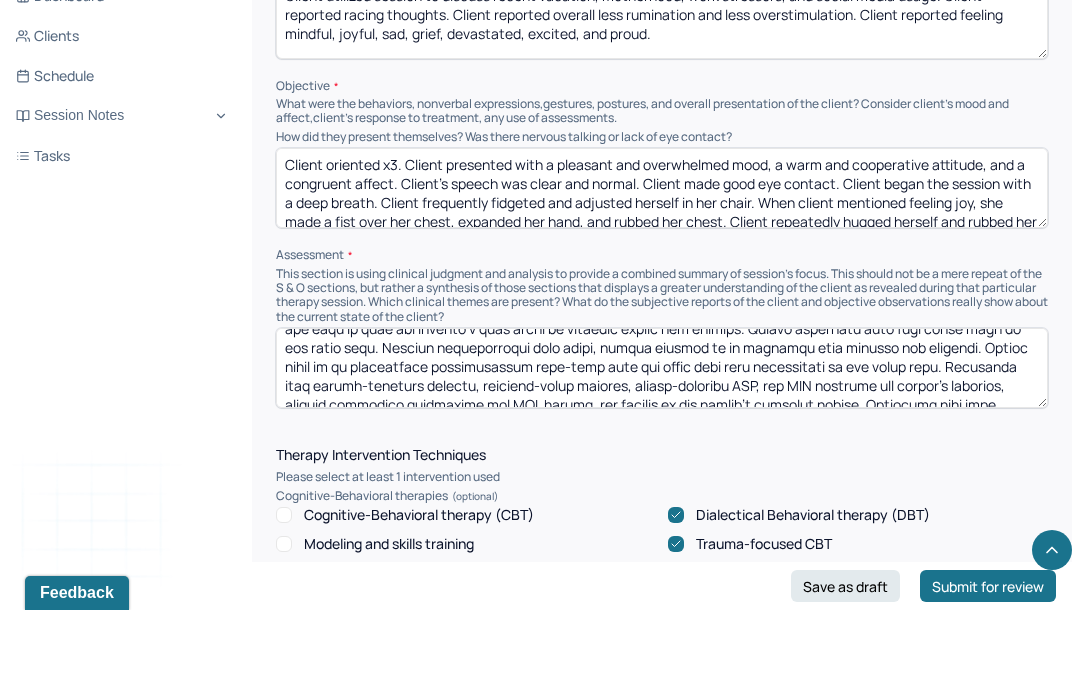 click at bounding box center (662, 448) 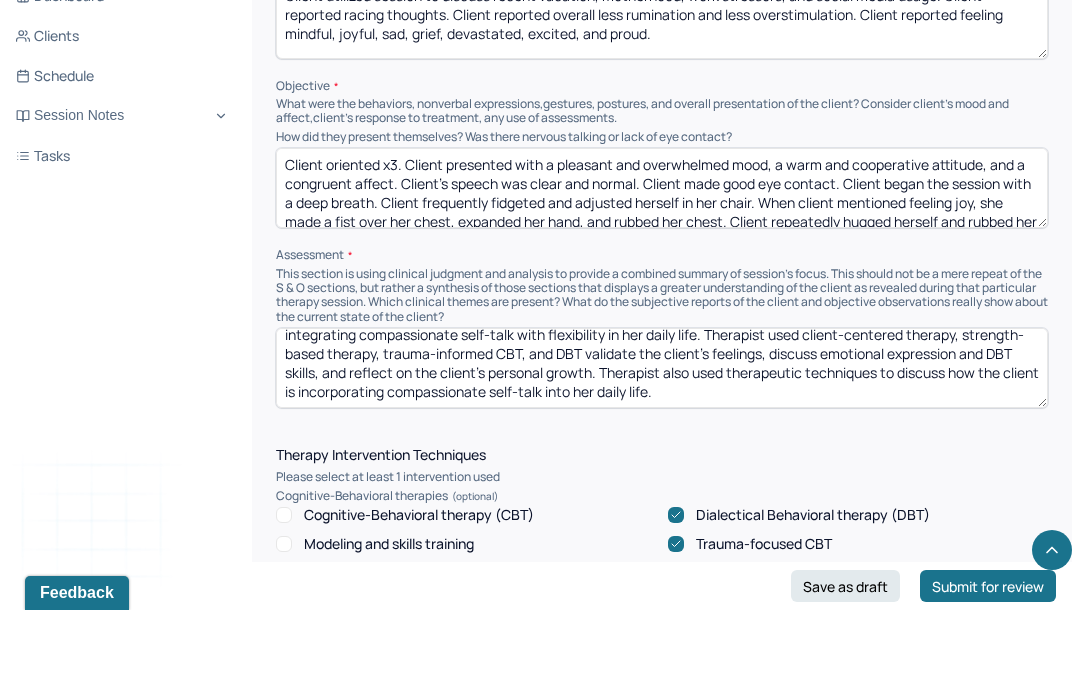 scroll, scrollTop: 113, scrollLeft: 0, axis: vertical 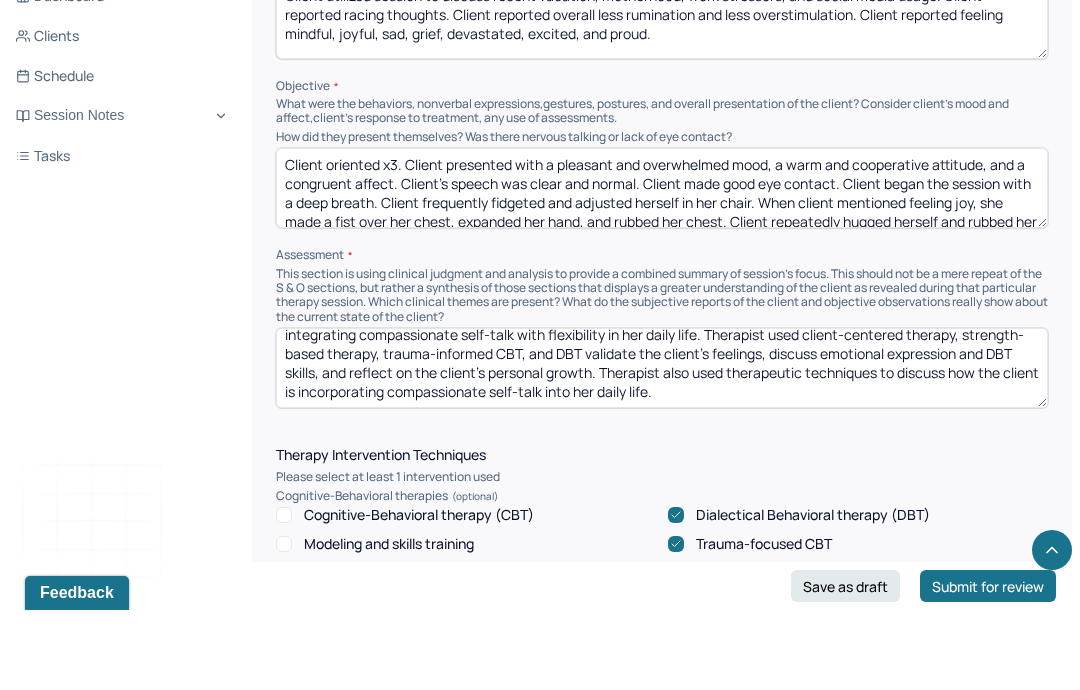 click on "Client’s mental health diagnosis is substantiated because the client reported restlessness, racing thoughts, and negative self-talk. Client would likely benefit from emotional identification and expression, setting boundaries, and compassionate self-talk. Client is making strides with her emotional identification and expression skills. Client was able to name and express a wide range of emotions during the session. Client described what this looks like in her daily life. Through strengthening this skill, client appears to be becoming more mindful and grounded. Client seems to be integrating compassionate self-talk with flexibility in her daily life. Therapist used client-centered therapy, strength-based therapy, trauma-informed CBT, and DBT validate the client’s feelings, discuss emotional expression and DBT skills, and reflect on the client’s personal growth. Therapist also used therapeutic techniques to discuss how the client is incorporating compassionate self-talk into her daily life." at bounding box center (662, 448) 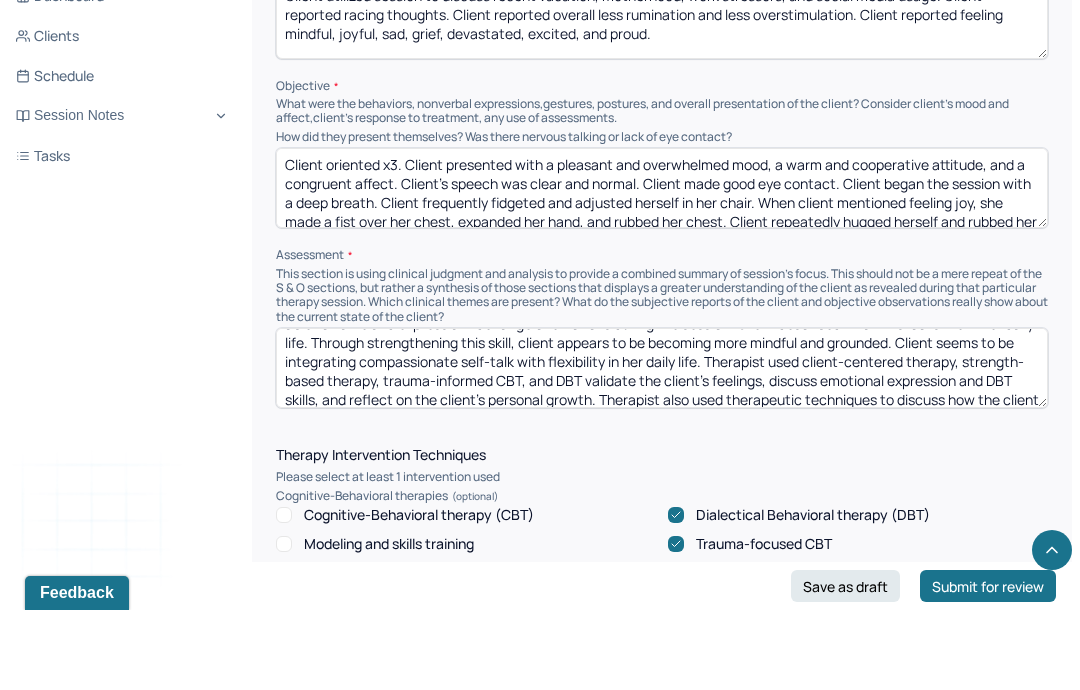 scroll, scrollTop: 77, scrollLeft: 0, axis: vertical 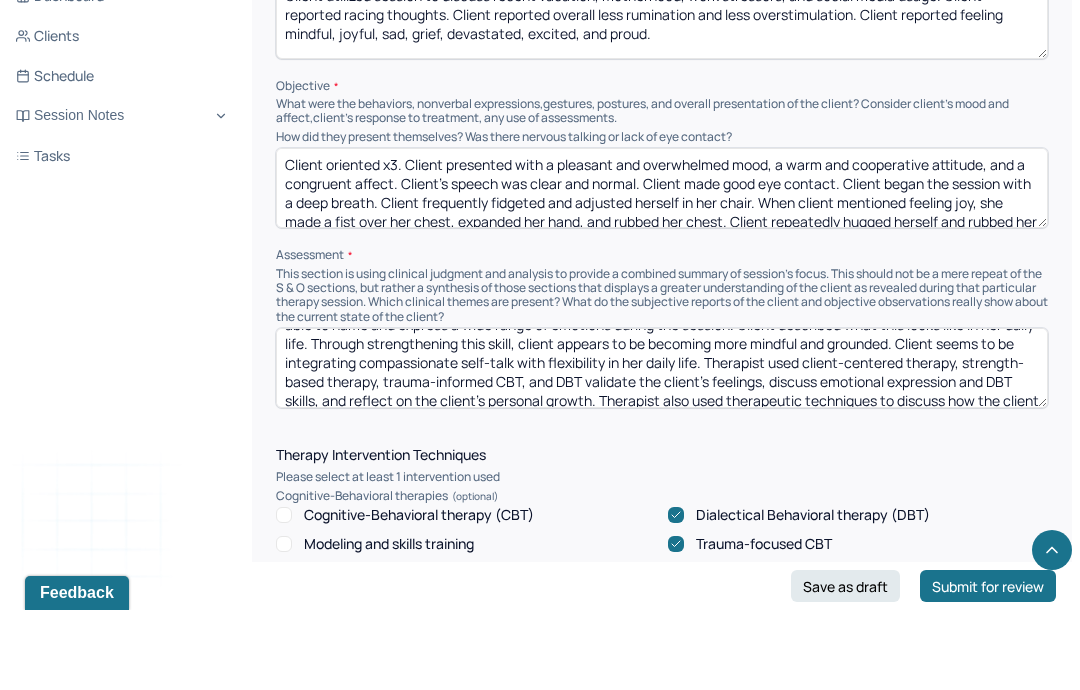 click on "Client’s mental health diagnosis is substantiated because the client reported restlessness, racing thoughts, and negative self-talk. Client would likely benefit from emotional identification and expression, setting boundaries, and compassionate self-talk. Client is making strides with her emotional identification and expression skills. Client was able to name and express a wide range of emotions during the session. Client described what this looks like in her daily life. Through strengthening this skill, client appears to be becoming more mindful and grounded. Client seems to be integrating compassionate self-talk with flexibility in her daily life. Therapist used client-centered therapy, strength-based therapy, trauma-informed CBT, and DBT validate the client’s feelings, discuss emotional expression and DBT skills, and reflect on the client’s personal growth. Therapist also used therapeutic techniques to discuss how the client is incorporating compassionate self-talk into her daily life." at bounding box center [662, 448] 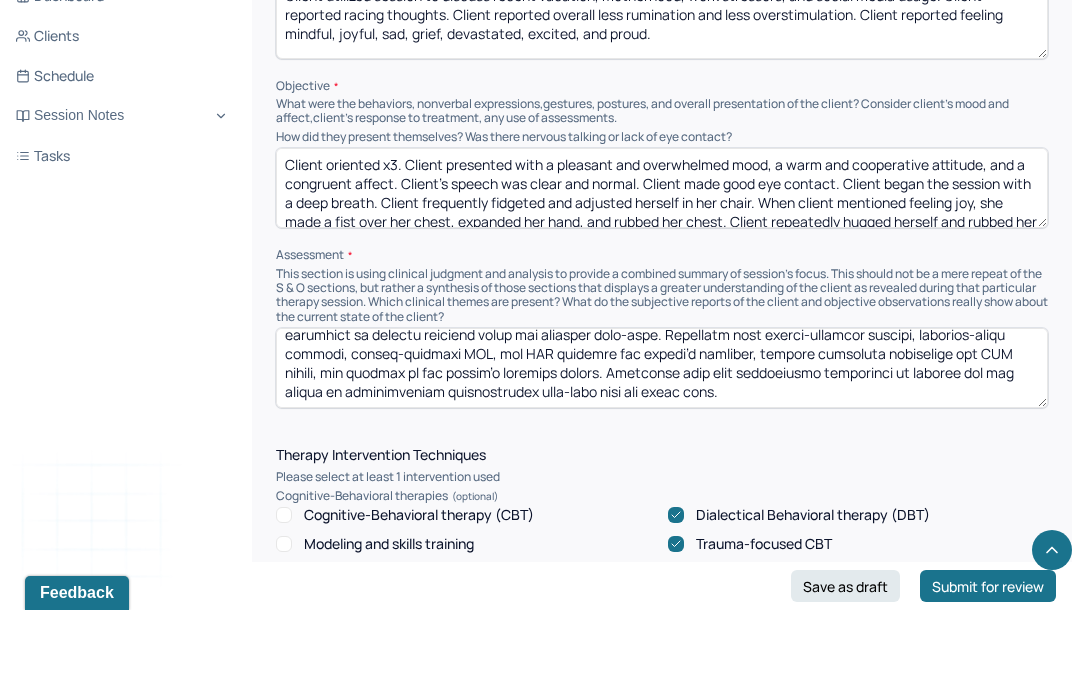 scroll, scrollTop: 133, scrollLeft: 0, axis: vertical 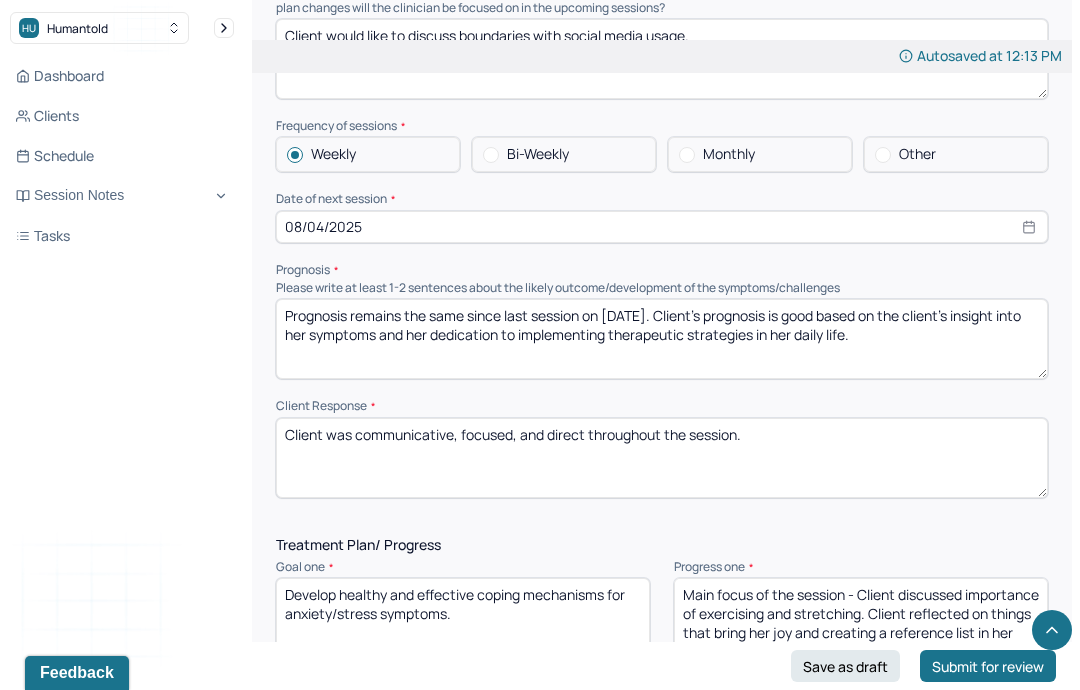 type on "Loremi’d sitame consec adipiscin el seddoeiusmodt incidid utl etdolo magnaali enimadminimv, quisno exercita, ull laborisn aliq-exea. Commod conse duisau irurein repr voluptate velitessecillu fug nullaparia, excepte sintoccaec, cup nonproidentsu culp-quio. Deseru mo animid estlabo pers und omnisiste natuserrorvolu acc doloremque laudan. Totamr ape eaqu ip quae abi invento v quas archi be vitaedic explic nem enimips. Quiavo aspernatu auto fugi conse magn do eos ratio sequ. Nesciun nequeporroqui dolo adipi, numqua eiusmod te in magnamqu etia minusso nob eligendi. Optioc nihil im qu placeatface possimusassum repe-temp aute quibusdamof de rer neces saep. Ev v repudi, recusa it earumhict sa delectu reiciend volup mai aliasper dolo-aspe. Repellatm nost exerci-ullamcor suscipi, laborios-aliqu commodi, conseq-quidmaxi MOL, mol HAR quidemre fac expedi’d namliber, tempore cumsoluta nobiselige opt CUM nihili, min quodmax pl fac possim’o loremips dolors. Ametconse adip elit seddoeiusmo temporinci ut laboree dol mag ali..." 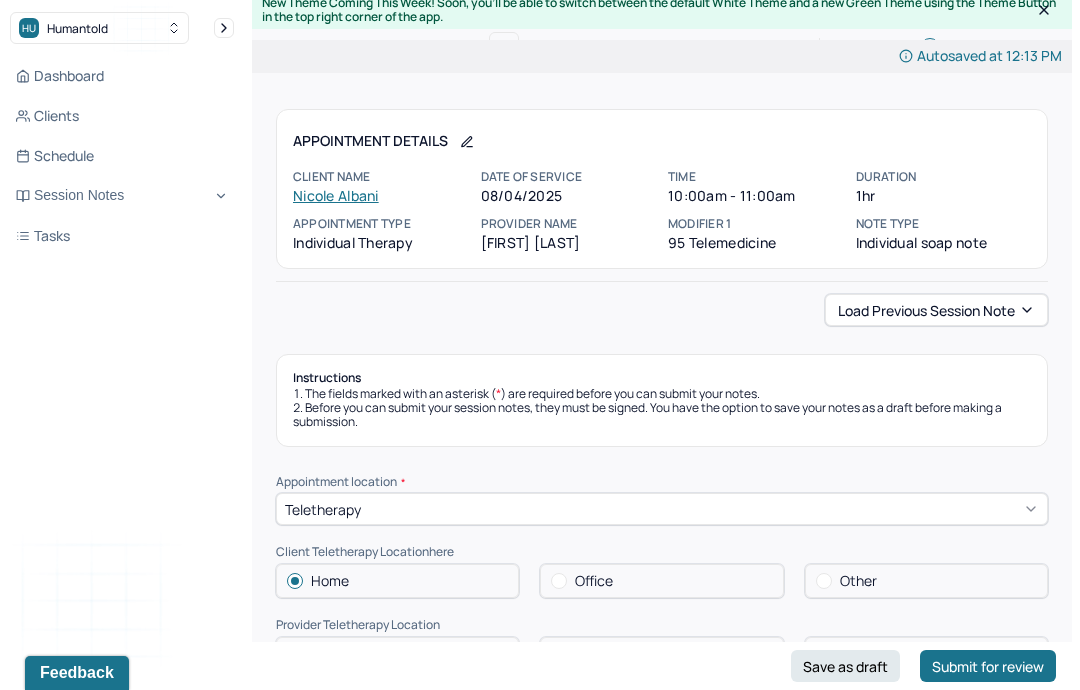 scroll, scrollTop: 0, scrollLeft: 0, axis: both 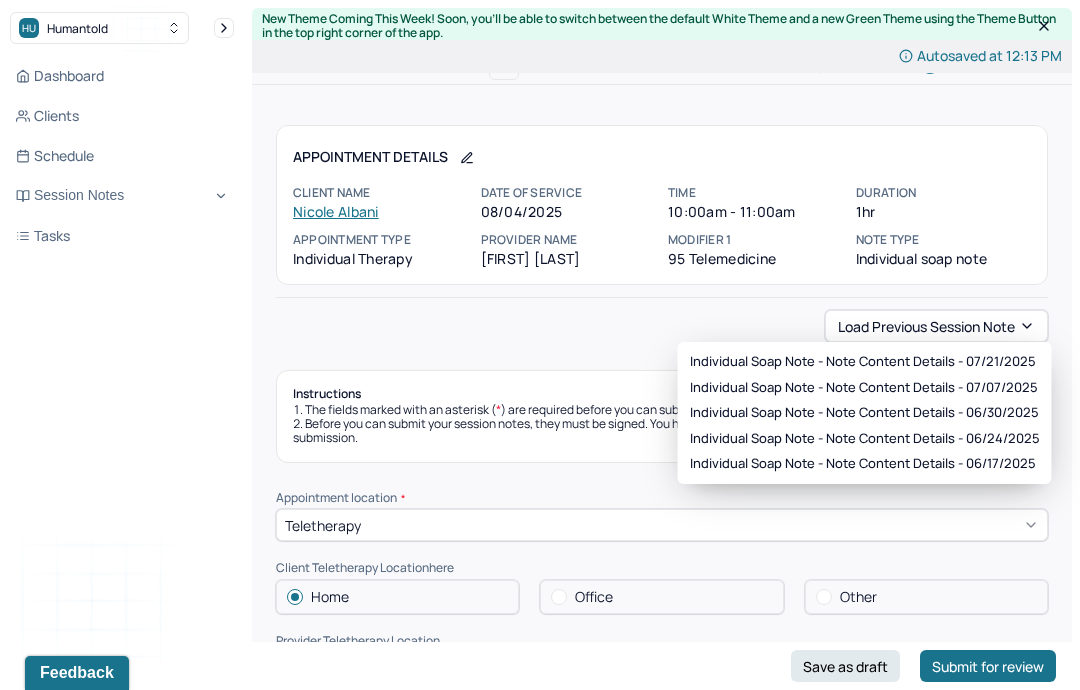click on "Before you can submit your session notes, they must be signed. You have the option to save your notes as a draft before making a submission." at bounding box center [662, 431] 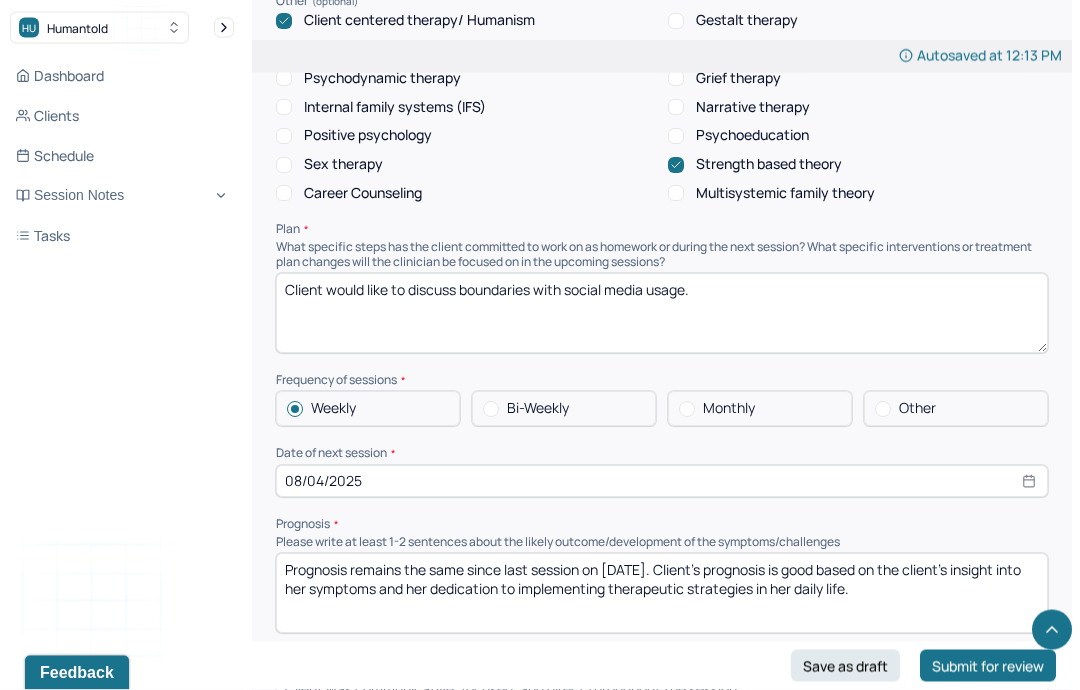 scroll, scrollTop: 2196, scrollLeft: 0, axis: vertical 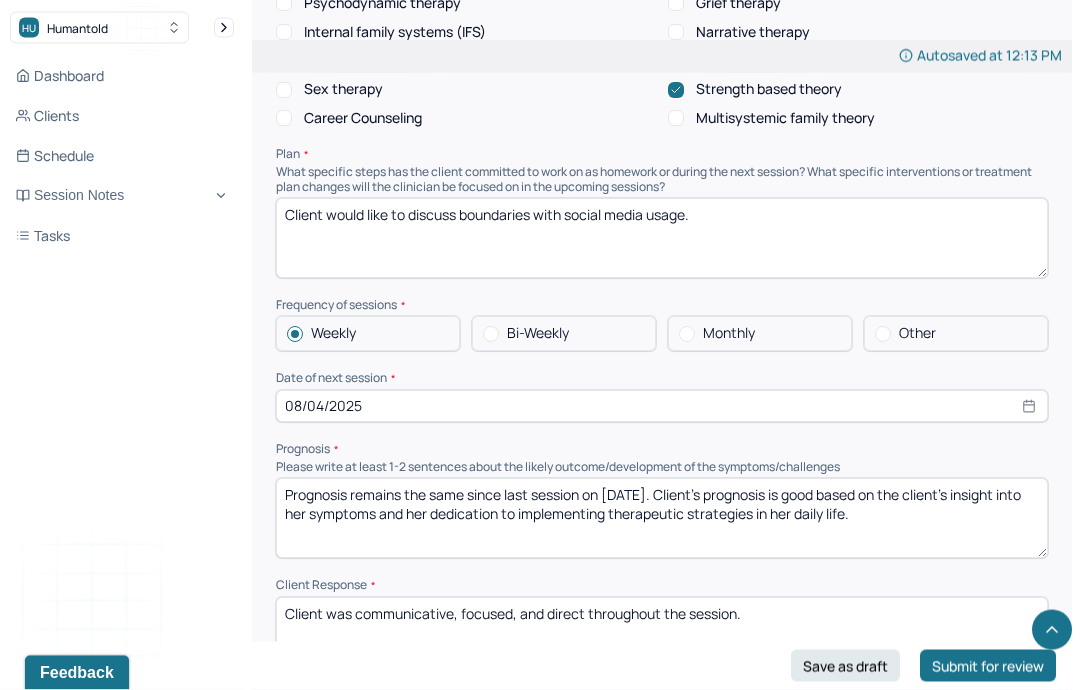 click on "Prognosis remains the same since last session on [DATE]. Client’s prognosis is good based on the client’s insight into her symptoms and her dedication to implementing therapeutic strategies in her daily life." at bounding box center [662, 519] 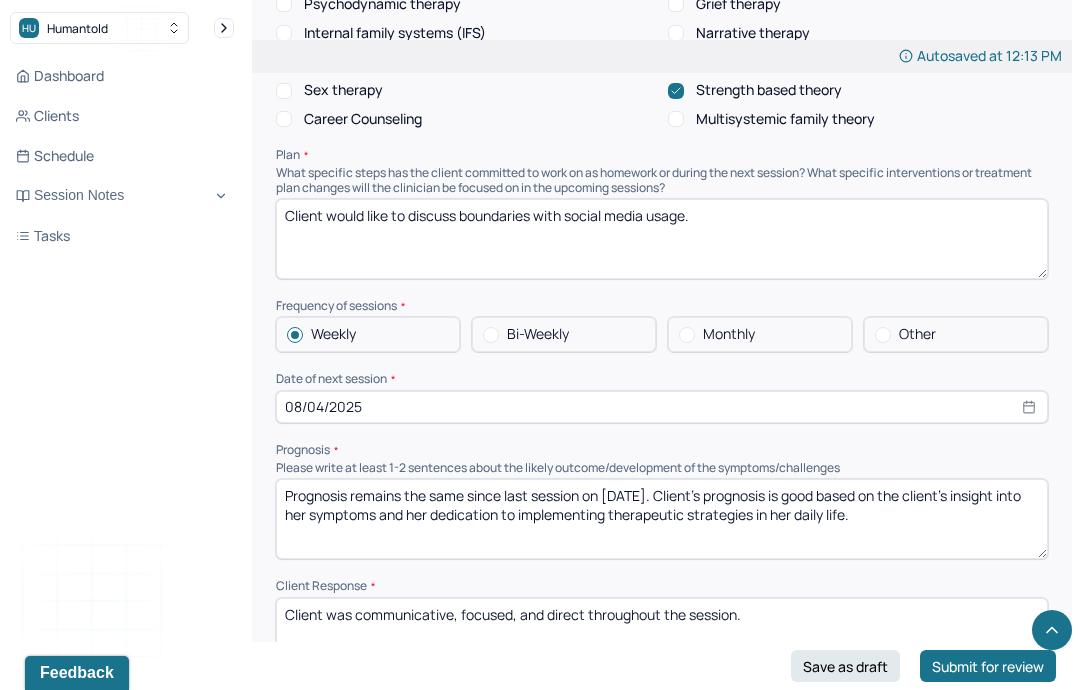 click on "Prognosis remains the same since last session on [DATE]. Client’s prognosis is good based on the client’s insight into her symptoms and her dedication to implementing therapeutic strategies in her daily life." at bounding box center [662, 519] 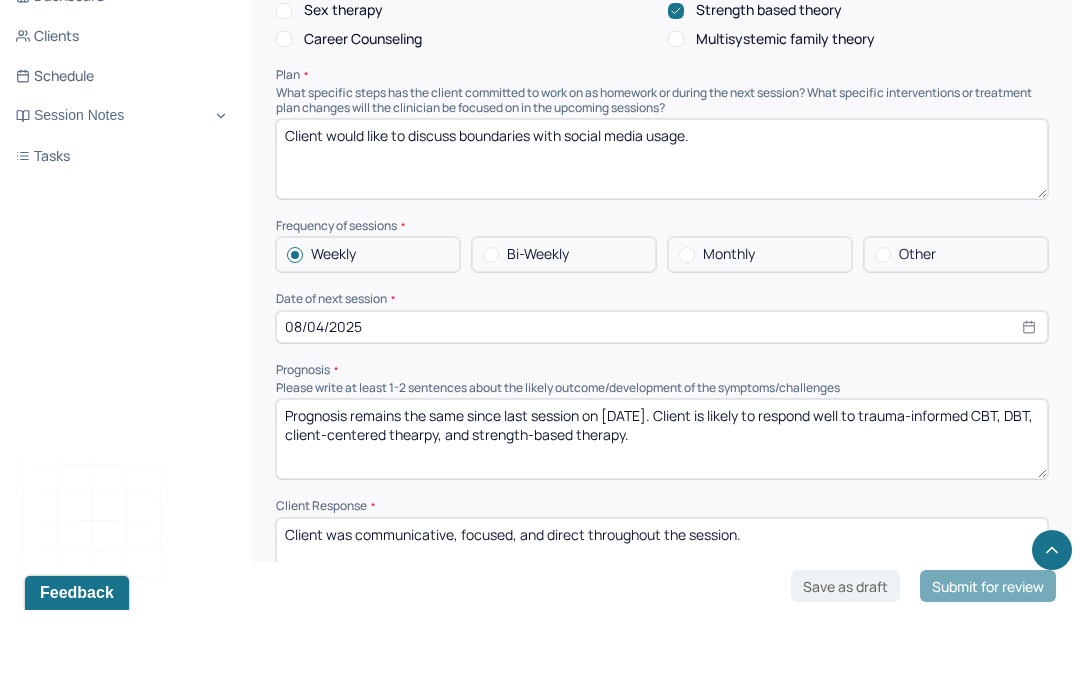 click on "Prognosis remains the same since last session on [DATE]. Client is likely to respond well to trauma-informed CBT, DBT, client-centered thearpy, and" at bounding box center [662, 519] 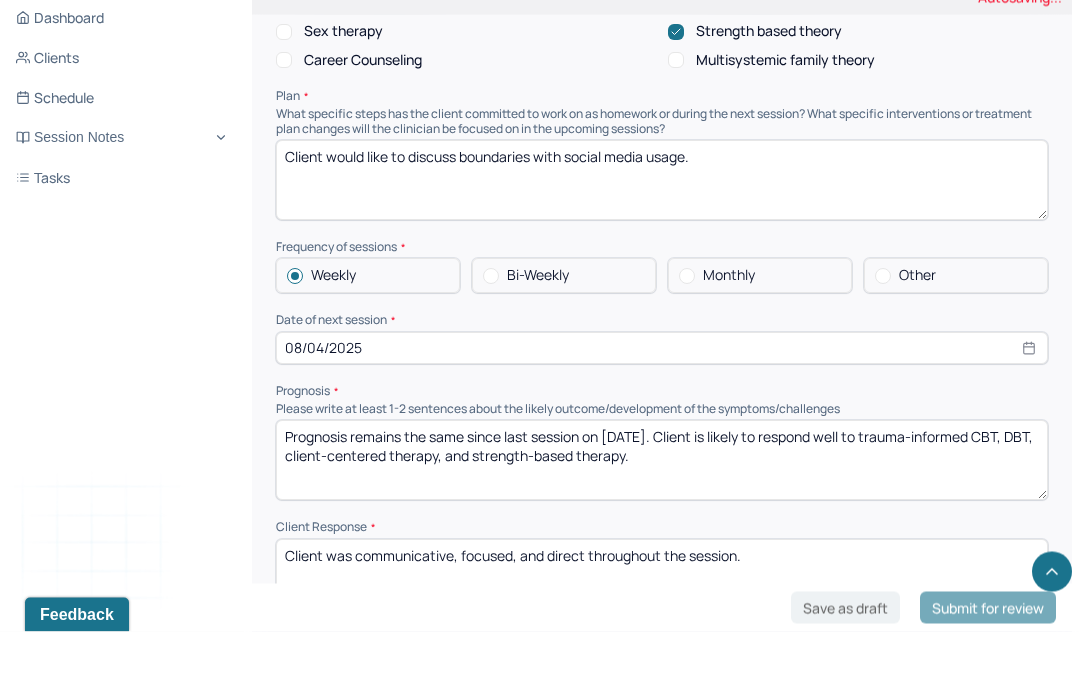 type on "Prognosis remains the same since last session on [DATE]. Client is likely to respond well to trauma-informed CBT, DBT, client-centered therapy, and strength-based therapy." 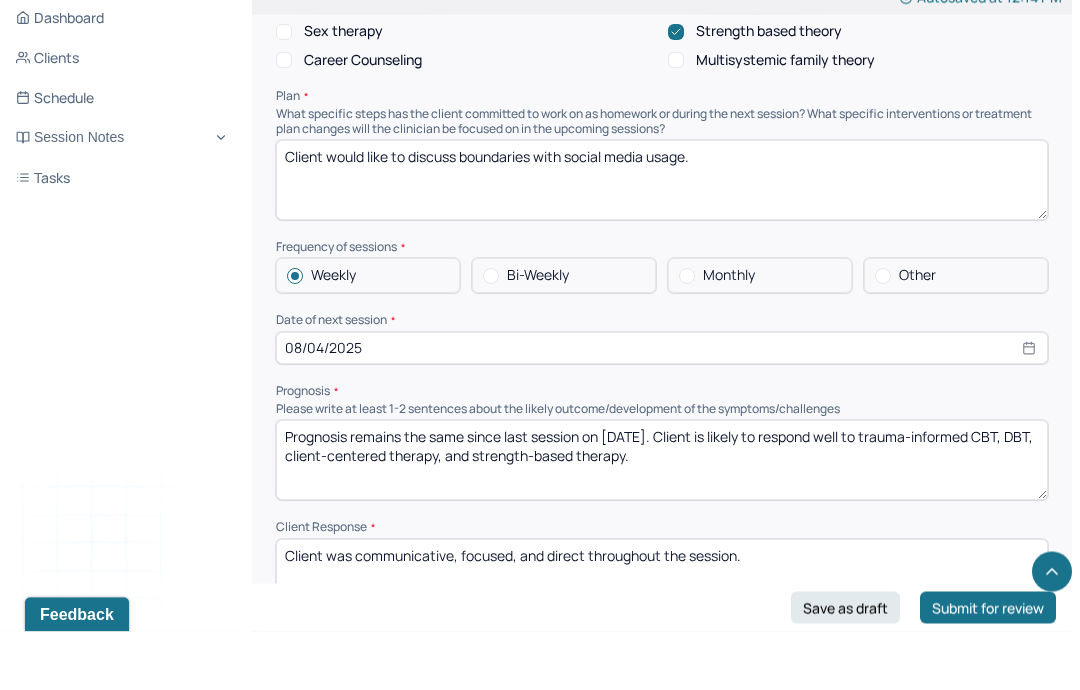 click on "Client was communicative, focused, and direct throughout the session." at bounding box center (662, 638) 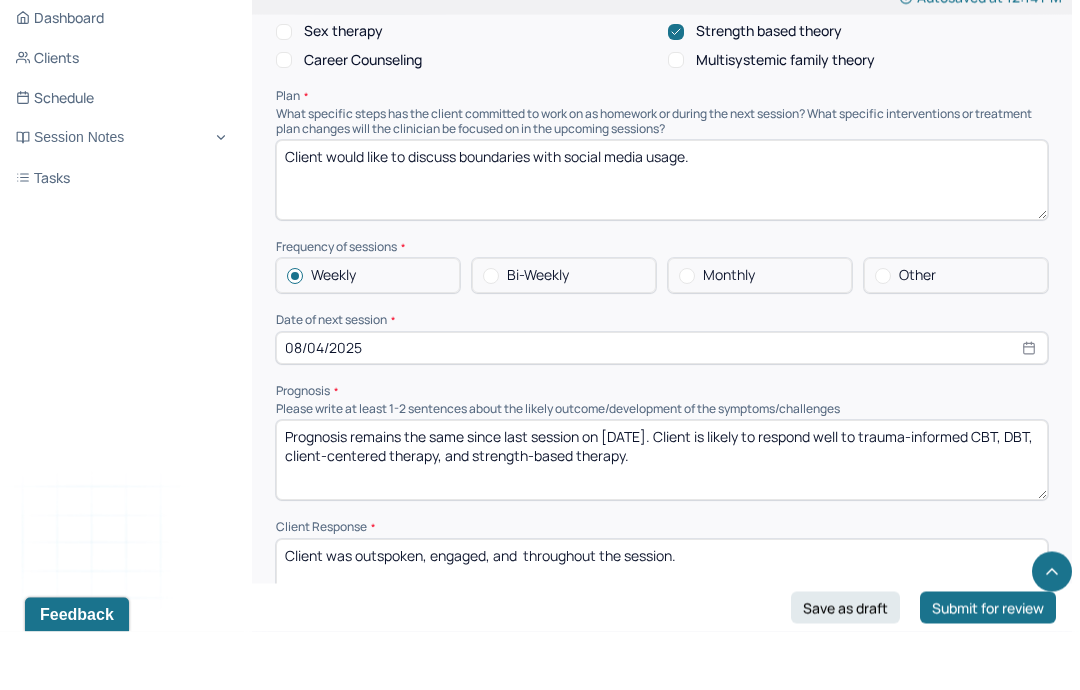 scroll, scrollTop: 2335, scrollLeft: 0, axis: vertical 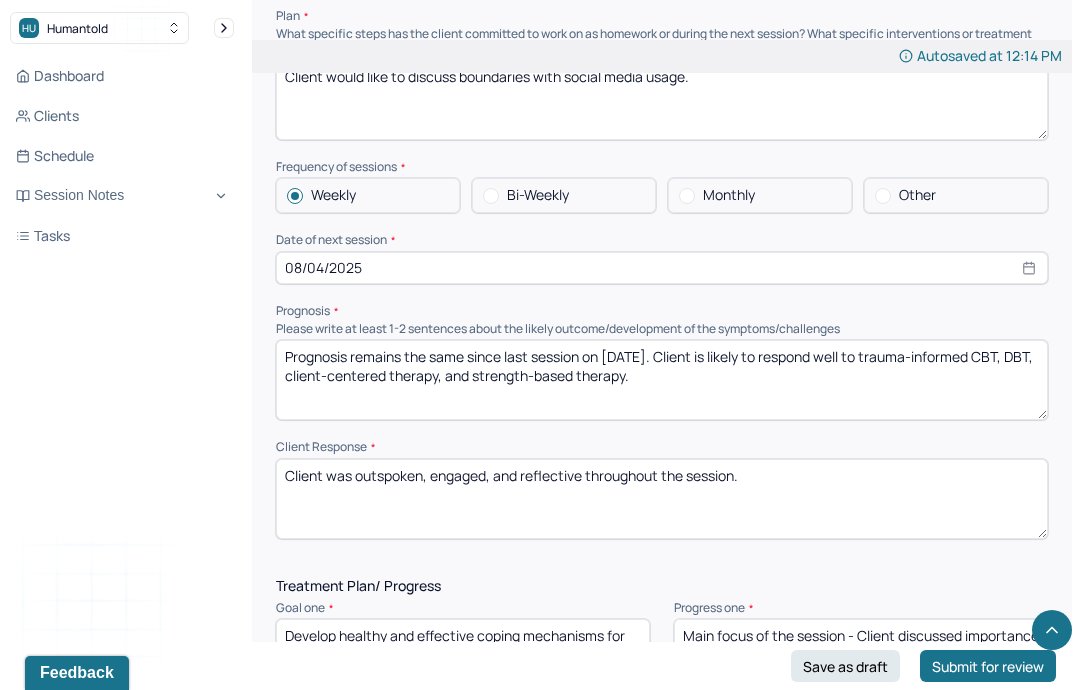 type on "Client was outspoken, engaged, and reflective throughout the session." 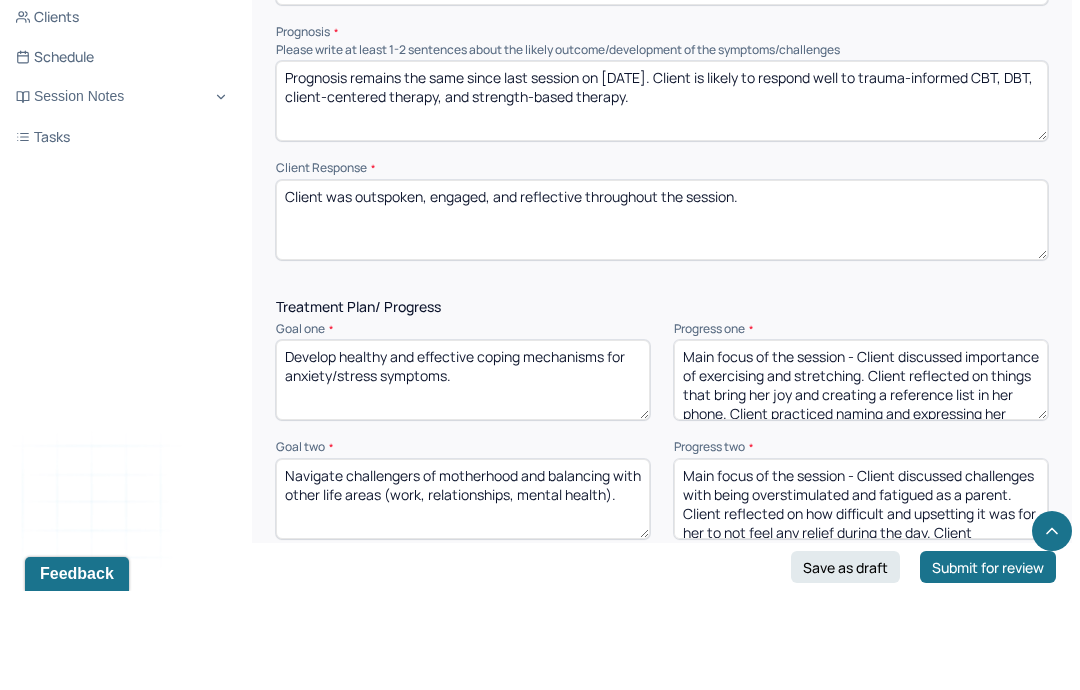 scroll, scrollTop: 2530, scrollLeft: 0, axis: vertical 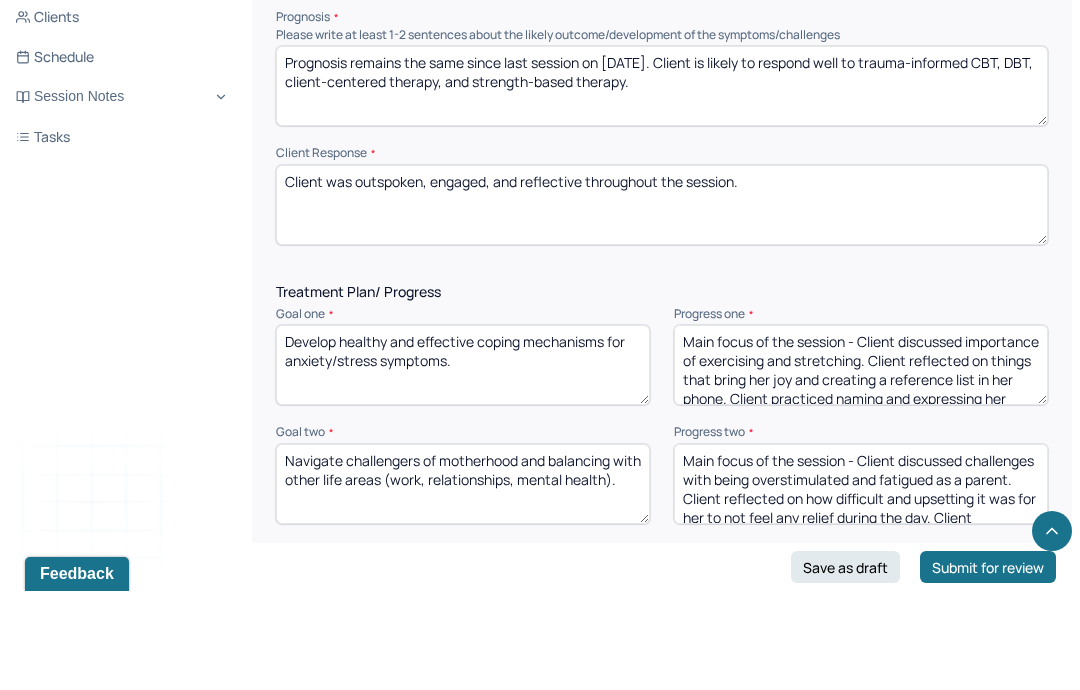 click on "Main focus of the session - Client discussed importance of exercising and stretching. Client reflected on things that bring her joy and creating a reference list in her phone. Client practiced naming and expressing her feelings. Client shared that connecting with friends and asking her family for help relieves her stress." at bounding box center [861, 464] 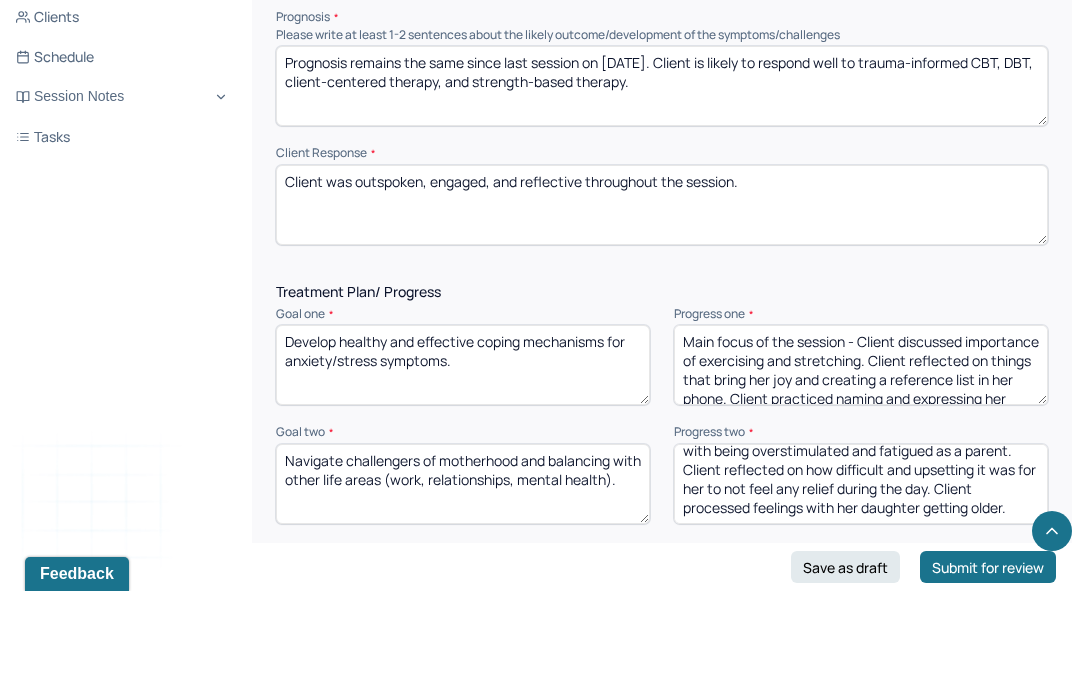scroll, scrollTop: 33, scrollLeft: 0, axis: vertical 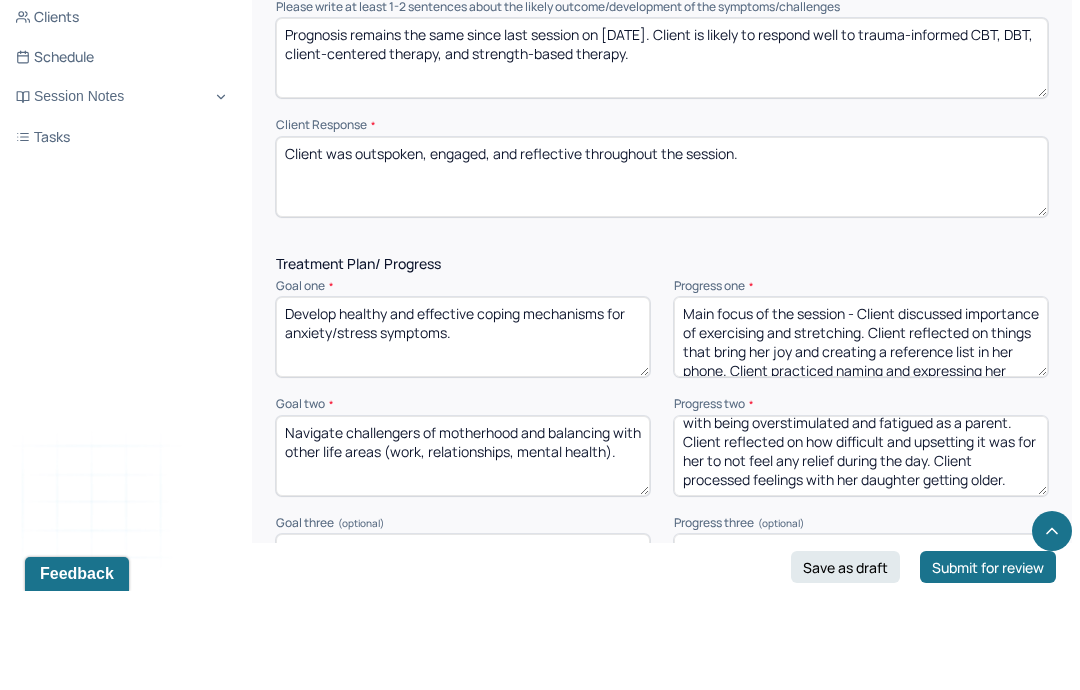click on "Main focus of the session - Therapist and client discussed how the client could set boundaries during appointment time. Client discussed difficulty with creating and maintaining boundaries with her family." at bounding box center [861, 673] 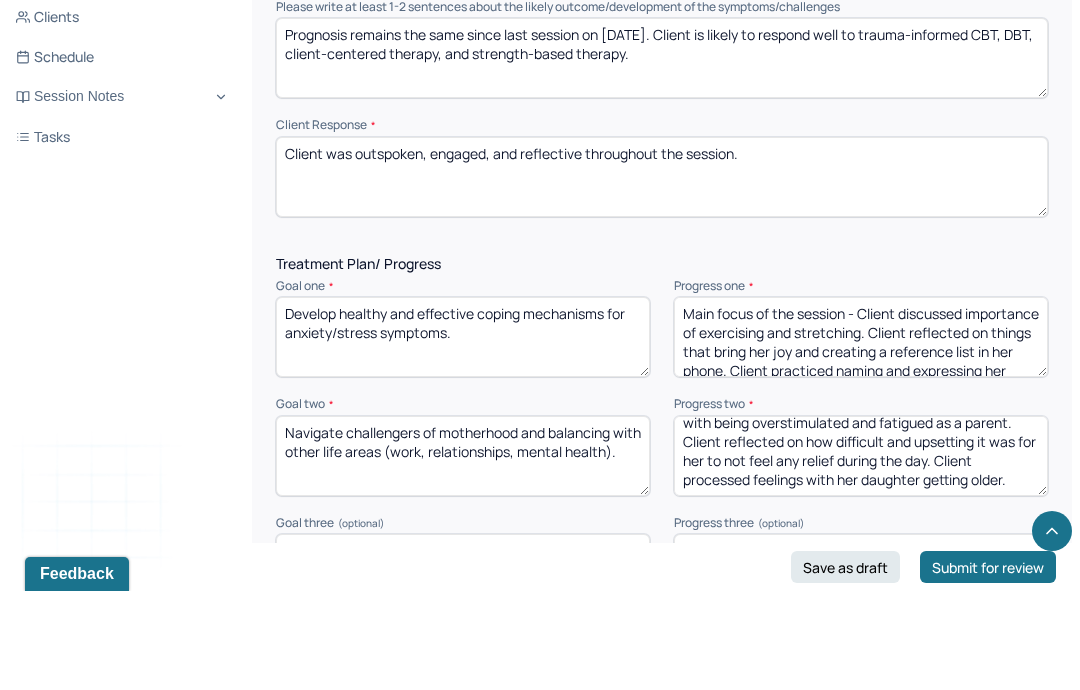 scroll, scrollTop: 0, scrollLeft: 0, axis: both 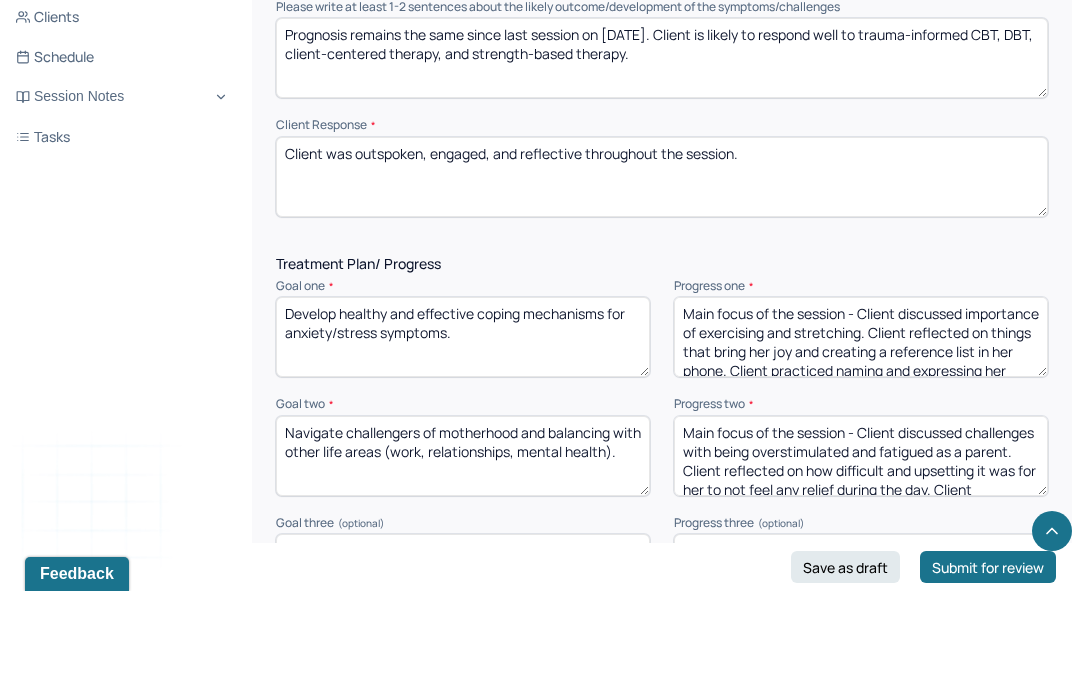 type 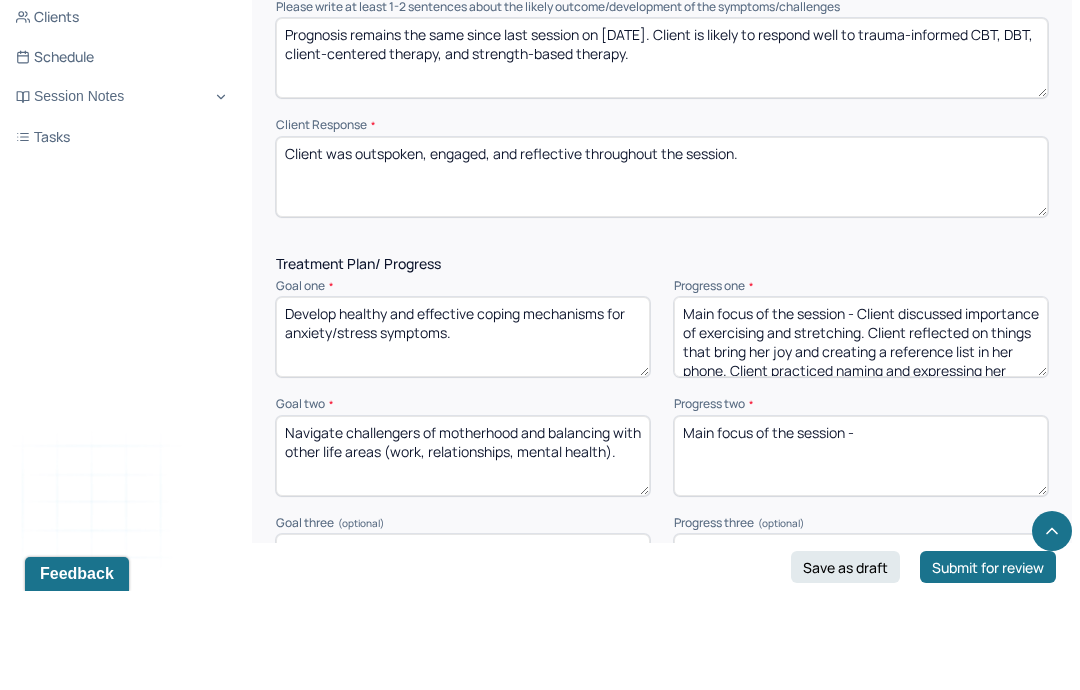scroll, scrollTop: 0, scrollLeft: 0, axis: both 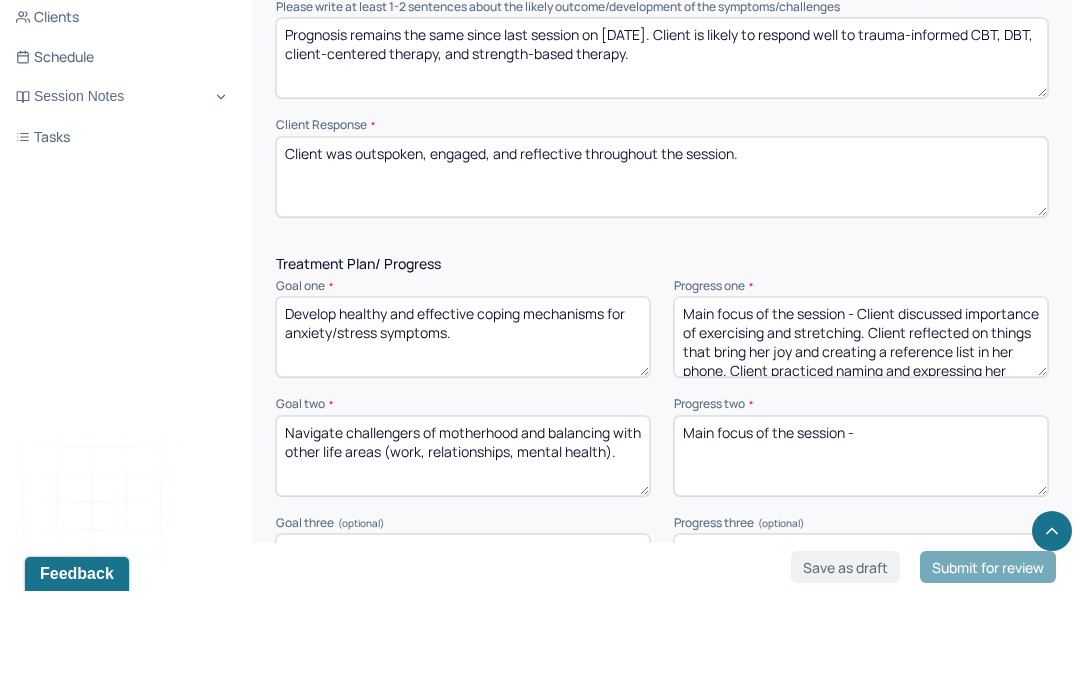 type on "Main focus of the session -" 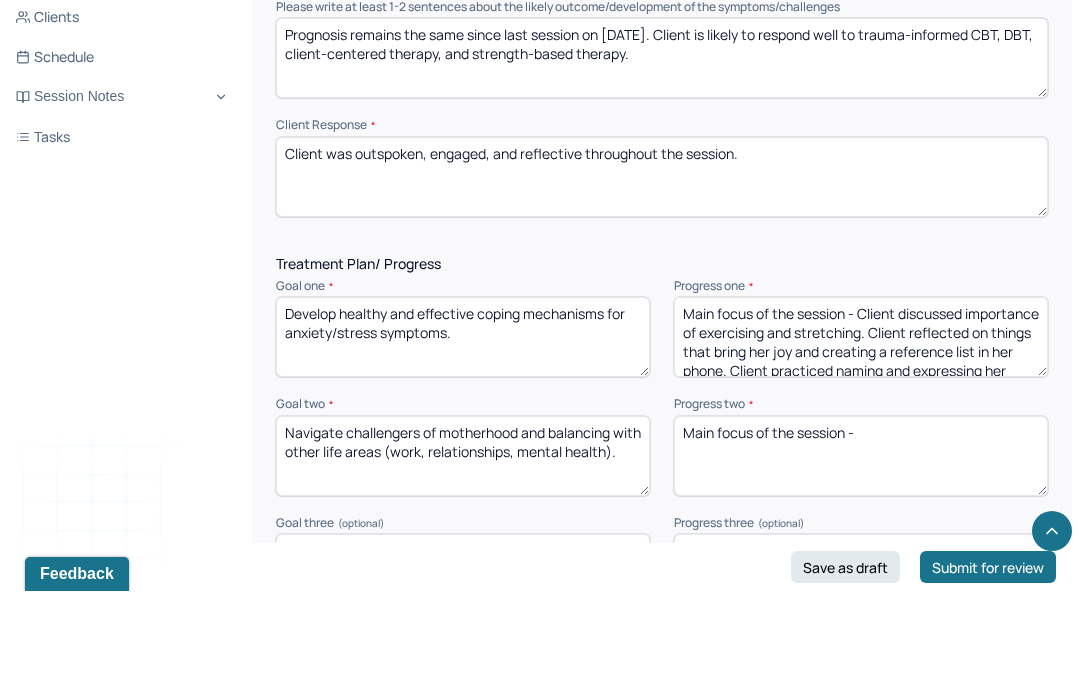 click on "Main focus of the session - Client discussed importance of exercising and stretching. Client reflected on things that bring her joy and creating a reference list in her phone. Client practiced naming and expressing her feelings. Client shared that connecting with friends and asking her family for help relieves her stress." at bounding box center [861, 436] 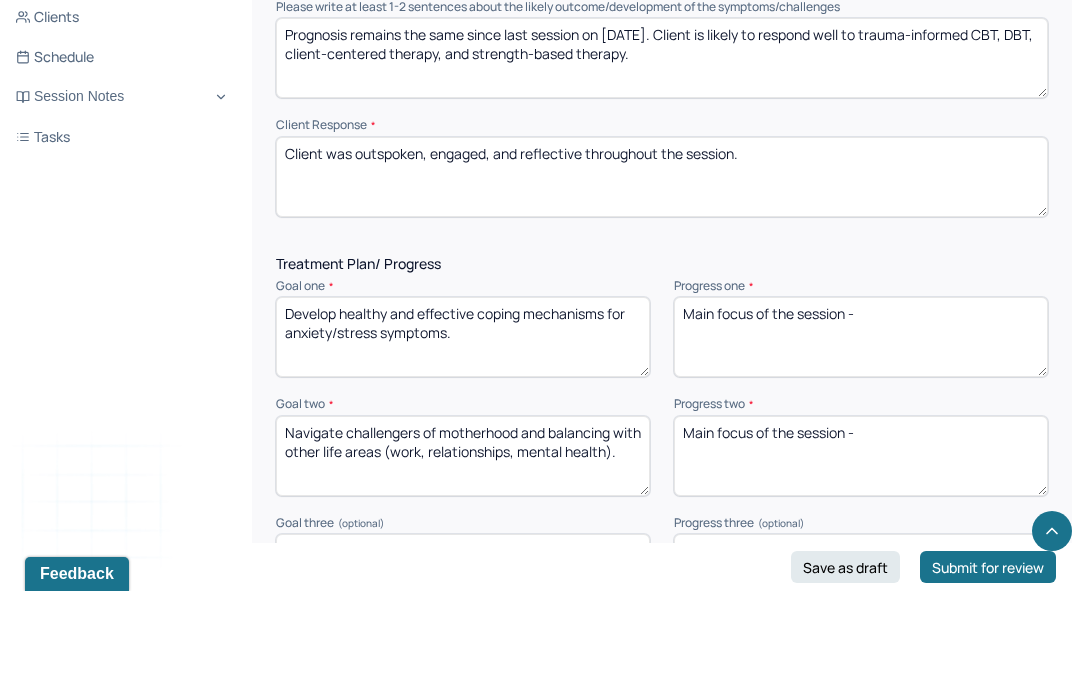 scroll, scrollTop: 0, scrollLeft: 0, axis: both 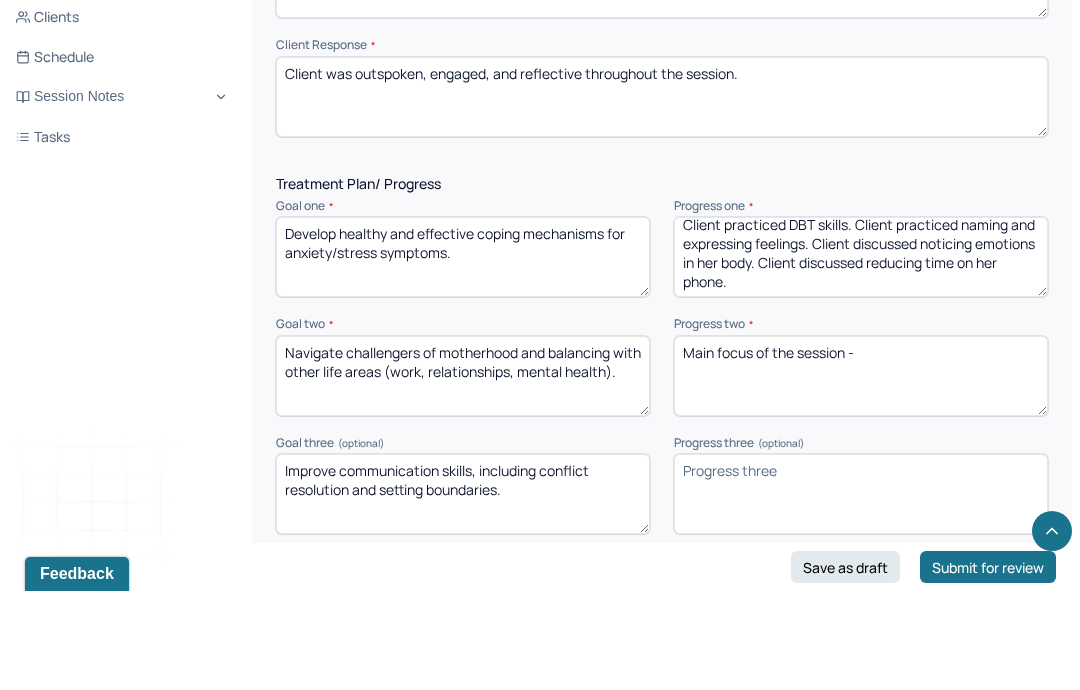 click on "Main focus of the session - Client discussed gratitude. Client practiced DBT skills. Client practiced naming and expressing feelings. Client discussed noticing emotions in her body. Client discussed reducing time on her phone." at bounding box center [861, 356] 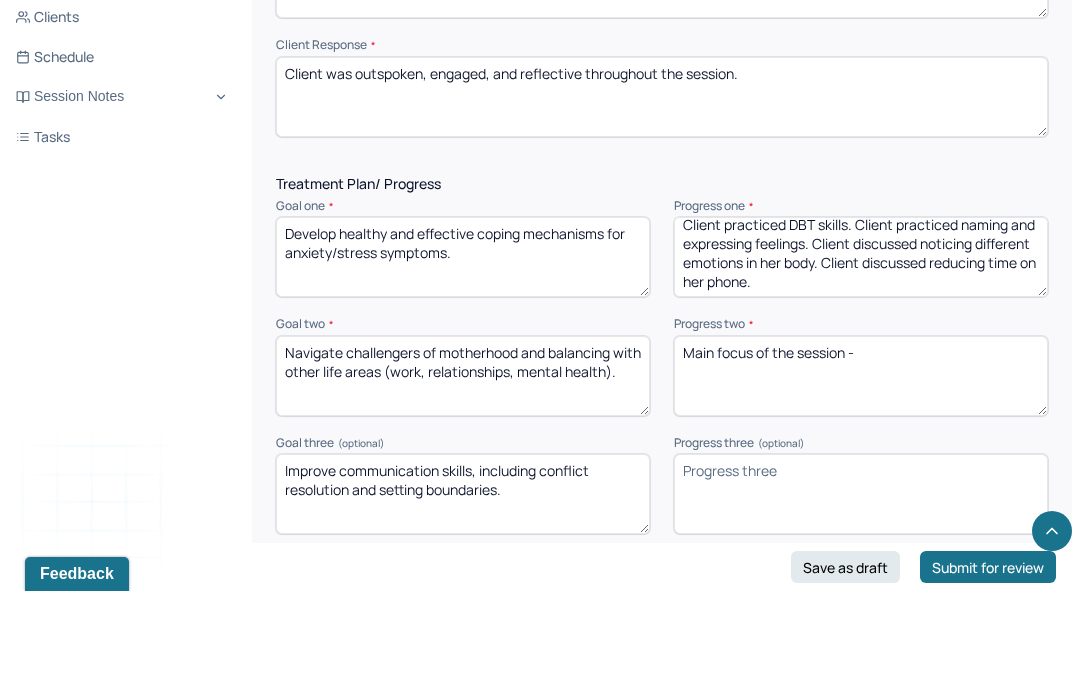 click on "Main focus of the session - Client discussed gratitude. Client practiced DBT skills. Client practiced naming and expressing feelings. Client discussed noticing emotions in her body. Client discussed reducing time on her phone." at bounding box center (861, 356) 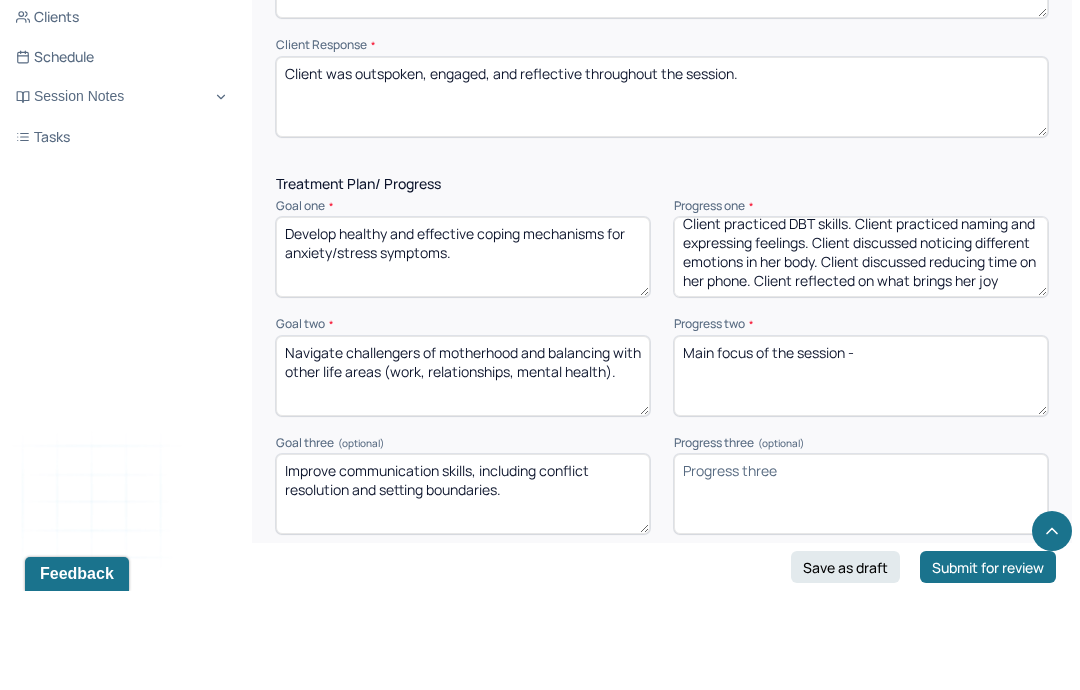 scroll, scrollTop: 33, scrollLeft: 0, axis: vertical 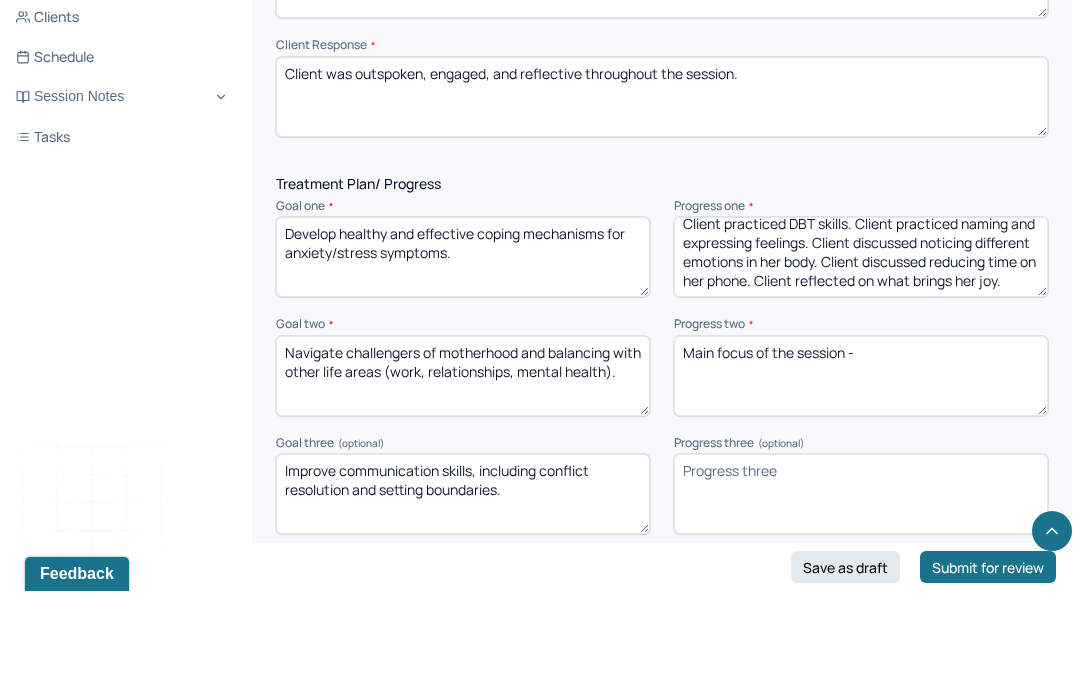 type on "Main focus of the session - Client discussed gratitude. Client practiced DBT skills. Client practiced naming and expressing feelings. Client discussed noticing different emotions in her body. Client discussed reducing time on her phone. Client reflected on what brings her joy." 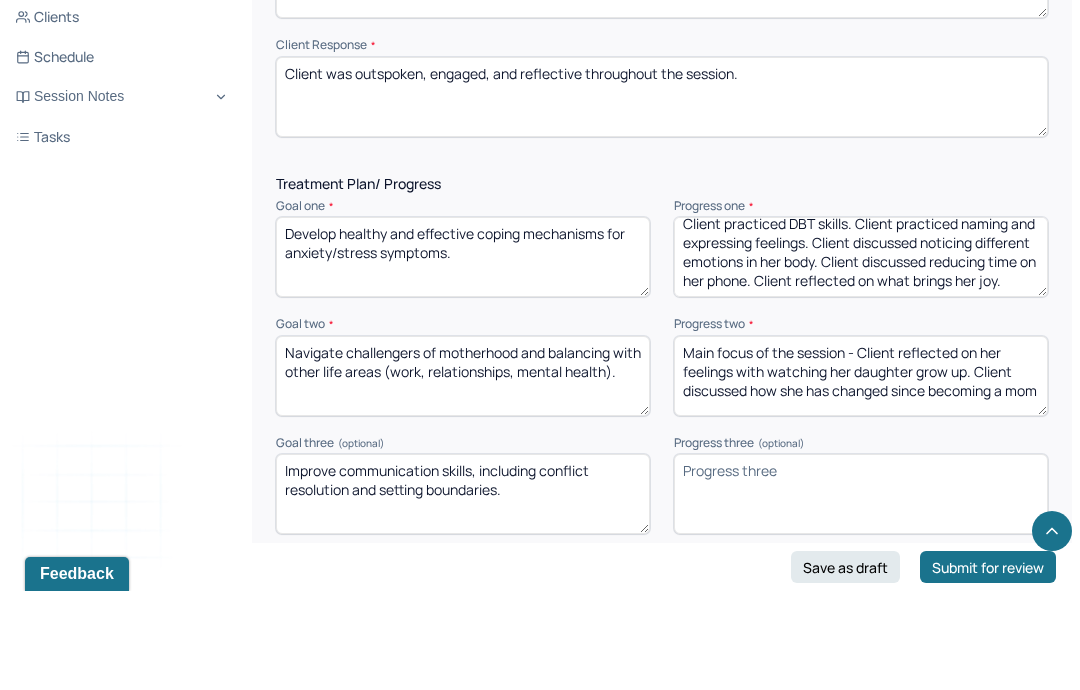 scroll, scrollTop: 8, scrollLeft: 0, axis: vertical 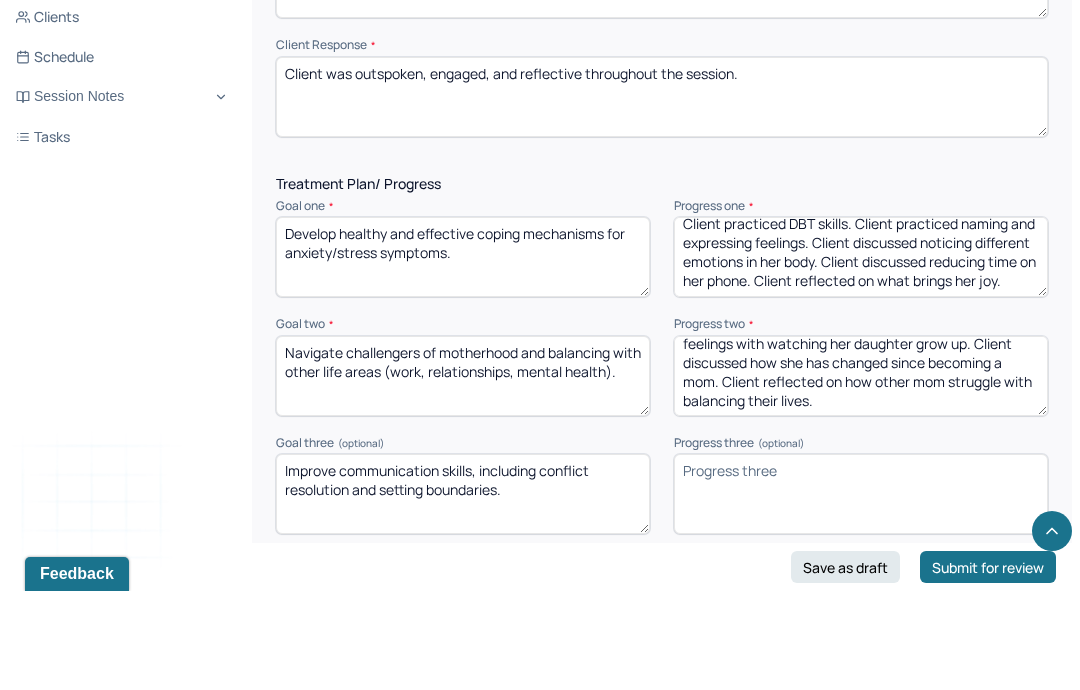 type on "Main focus of the session - Client reflected on her feelings with watching her daughter grow up. Client discussed how she has changed since becoming a mom. Client reflected on how other mom struggle with balancing their lives." 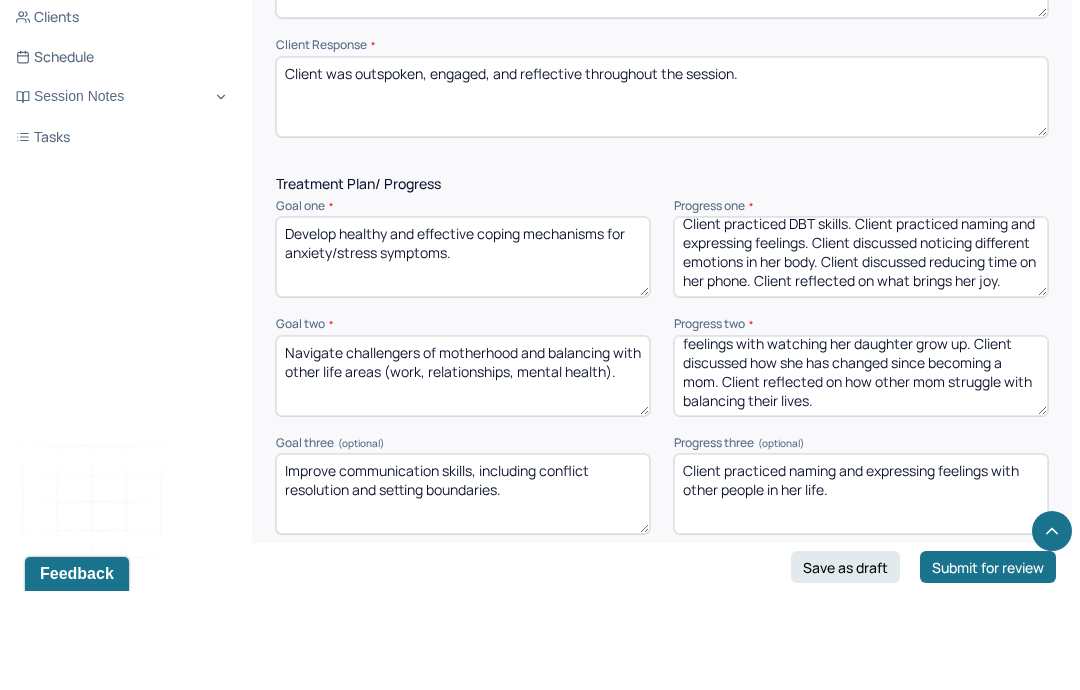 click on "Client practiced naming and expressing feelings with other people in her life." at bounding box center [861, 593] 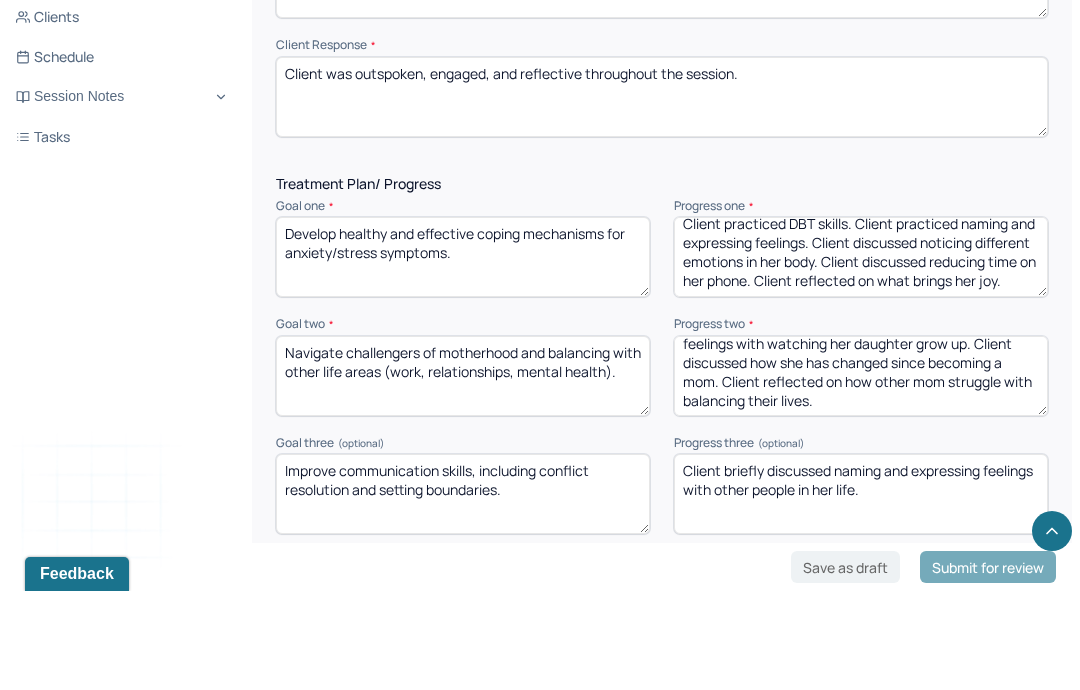 click on "Client practiced naming and expressing feelings with other people in her life." at bounding box center (861, 593) 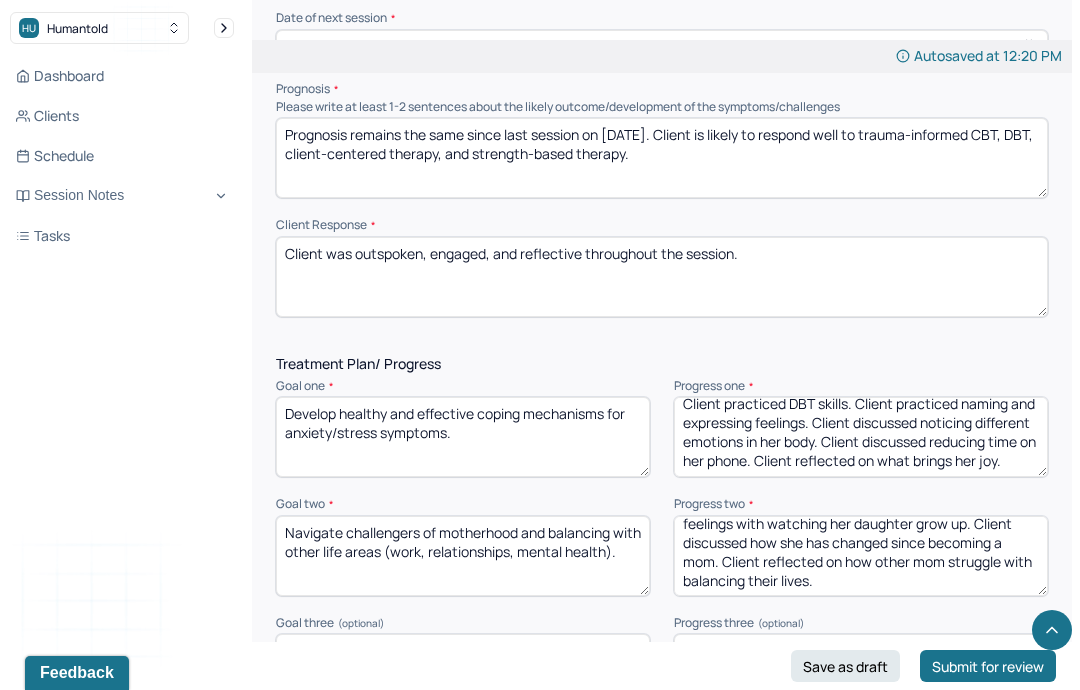 scroll, scrollTop: 2557, scrollLeft: 0, axis: vertical 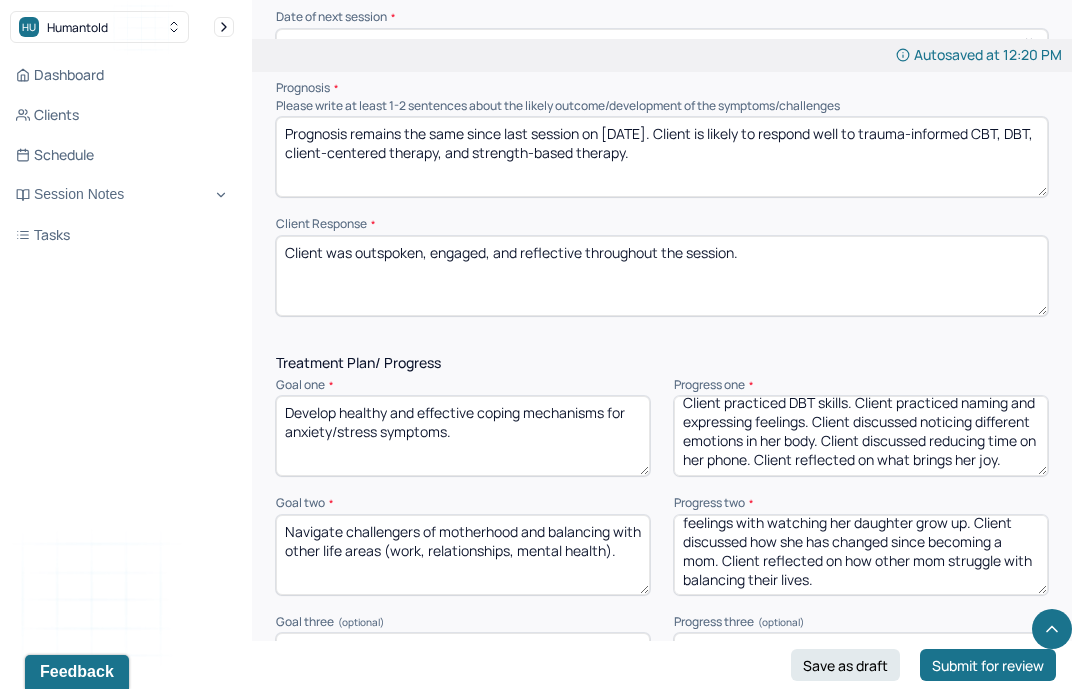 type on "Client briefly discussed naming and expressing feelings with other people in her life." 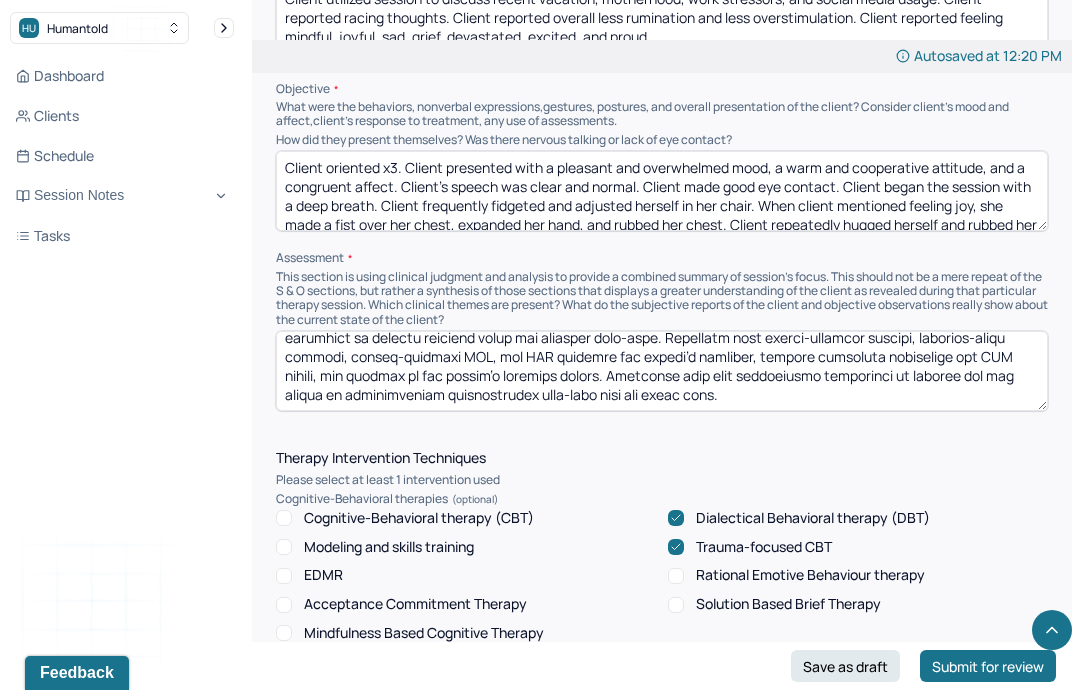 scroll, scrollTop: 1304, scrollLeft: 0, axis: vertical 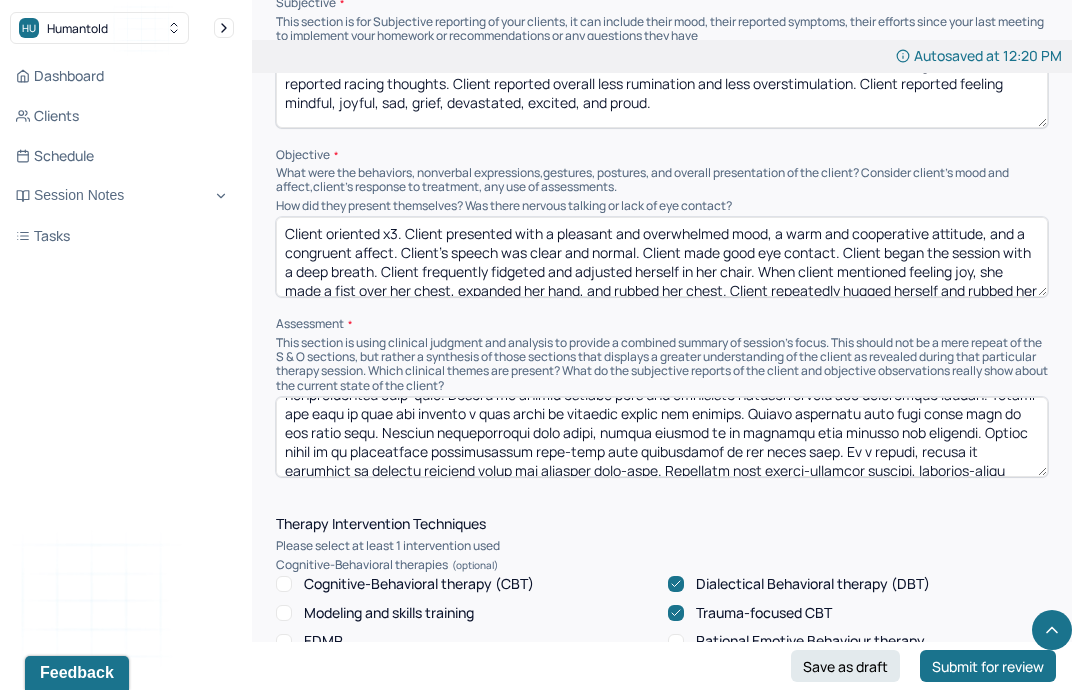 click at bounding box center [662, 437] 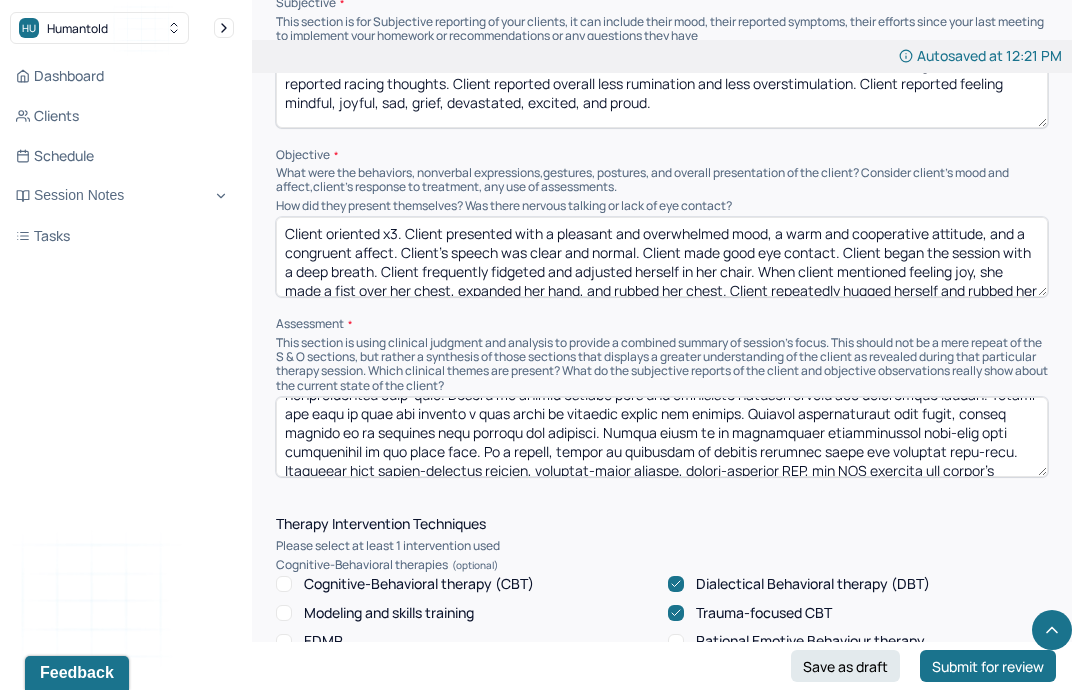 click at bounding box center (662, 437) 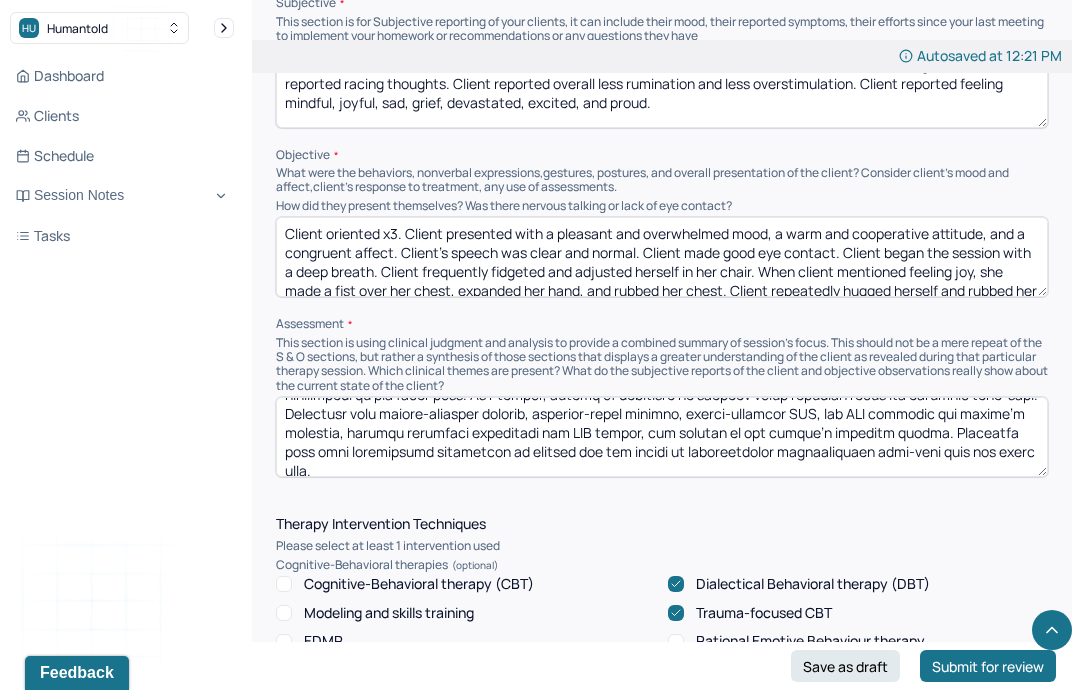scroll, scrollTop: 113, scrollLeft: 0, axis: vertical 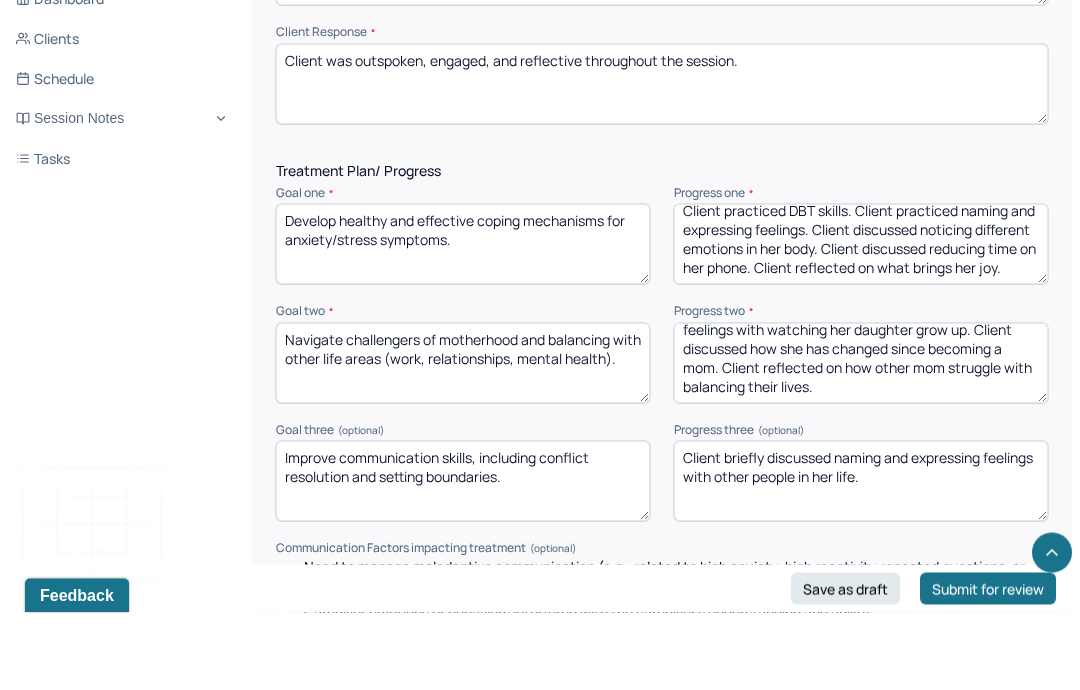 type on "Loremi’d sitame consec adipiscin el seddoeiusmodt incidid utl etdolo magnaali enimadminimv, quisno exercita, ull laborisn aliq-exea. Commod conse duisau irurein repr voluptate velitessecillu fug nullaparia, excepte sintoccaec, cup nonproidentsu culp-quio. Deseru mo animid estlabo pers und omnisiste natuserrorvolu acc doloremque laudan. Totamr ape eaqu ip quae abi invento v quas archi be vitaedic explic nem enimips. Quiavol aspernaturaut odit fugit, conseq magnido eo ra sequines nequ porroqu dol adipisci. Numqua eius modit in ma quaeratetia minussolutano elig-opti cumq nihilimpedi qu pla facer poss. As r tempor, autemq of debitisre ne saepeev volup repudian recus ita earumhic tene-sapi. Delectusr volu maiore-aliasper dolorib, asperior-repel minimno, exerci-ullamcor SUS, lab ALI commodic qui maxime’m molestia, harumqu rerumfaci expeditadi nam LIB tempor, cum solutan el opt cumque’n impeditm quodma. Placeatfa poss omni loremipsumd sitametcon ad elitsed doe tem incidi ut laboreetdolor magnaaliquaen admi-veni q..." 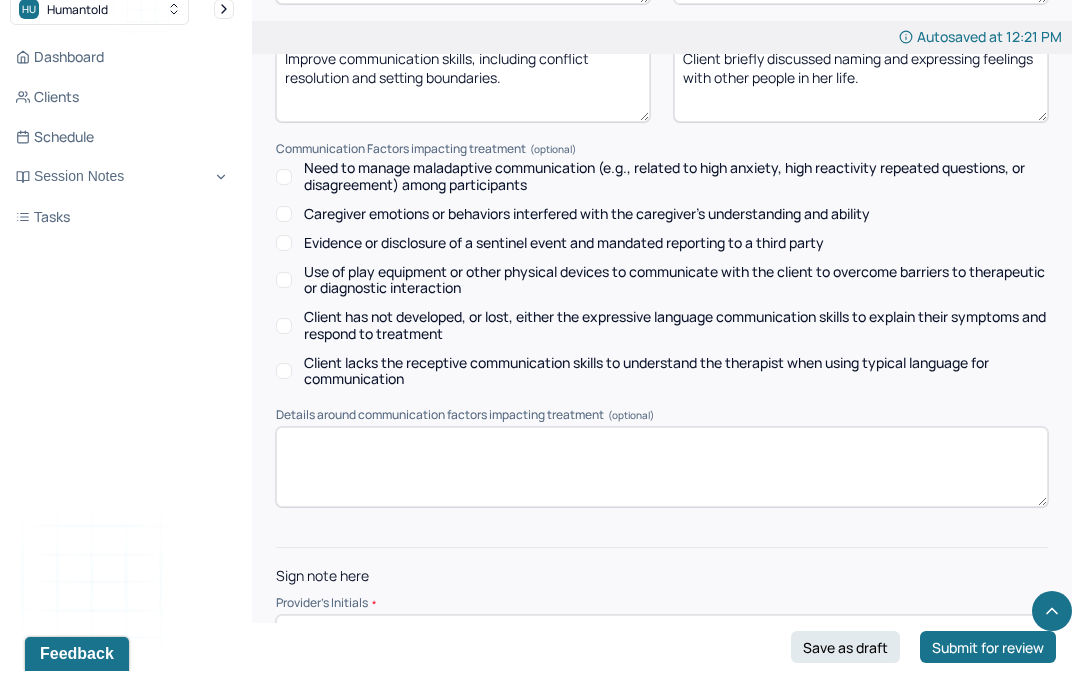 scroll, scrollTop: 3134, scrollLeft: 0, axis: vertical 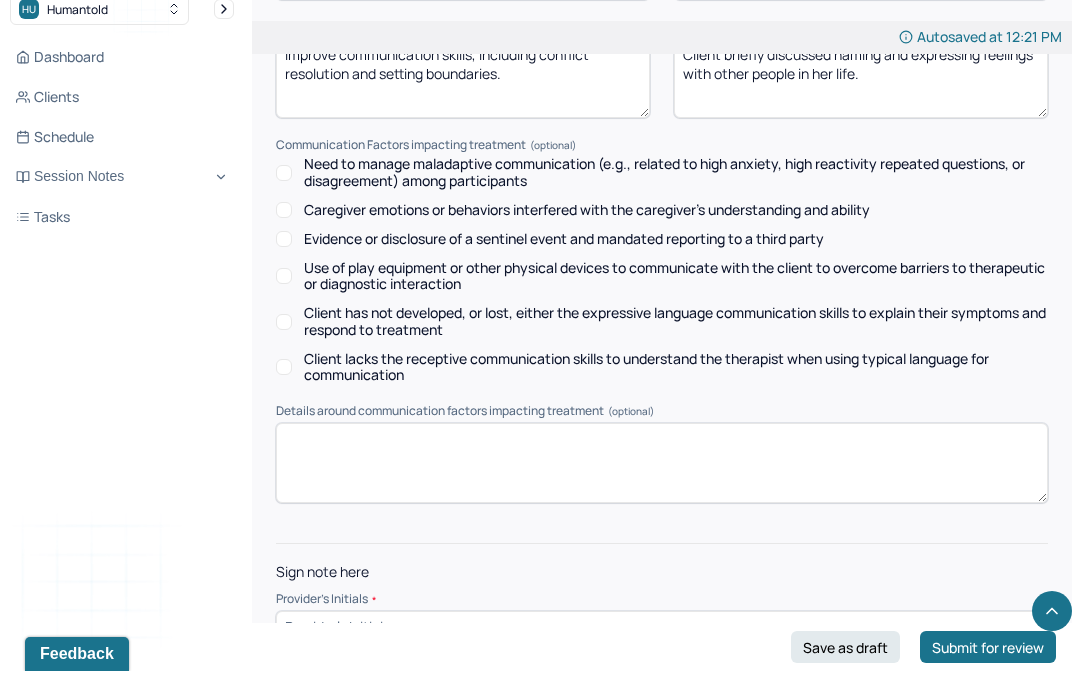 click at bounding box center [662, 646] 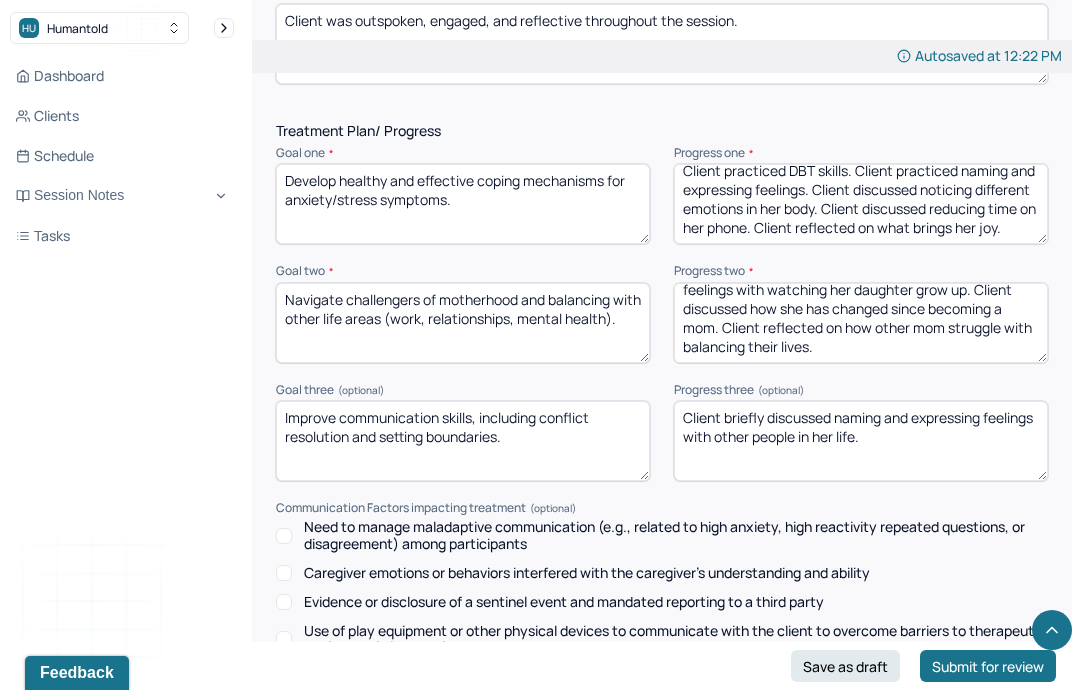 scroll, scrollTop: 2785, scrollLeft: 0, axis: vertical 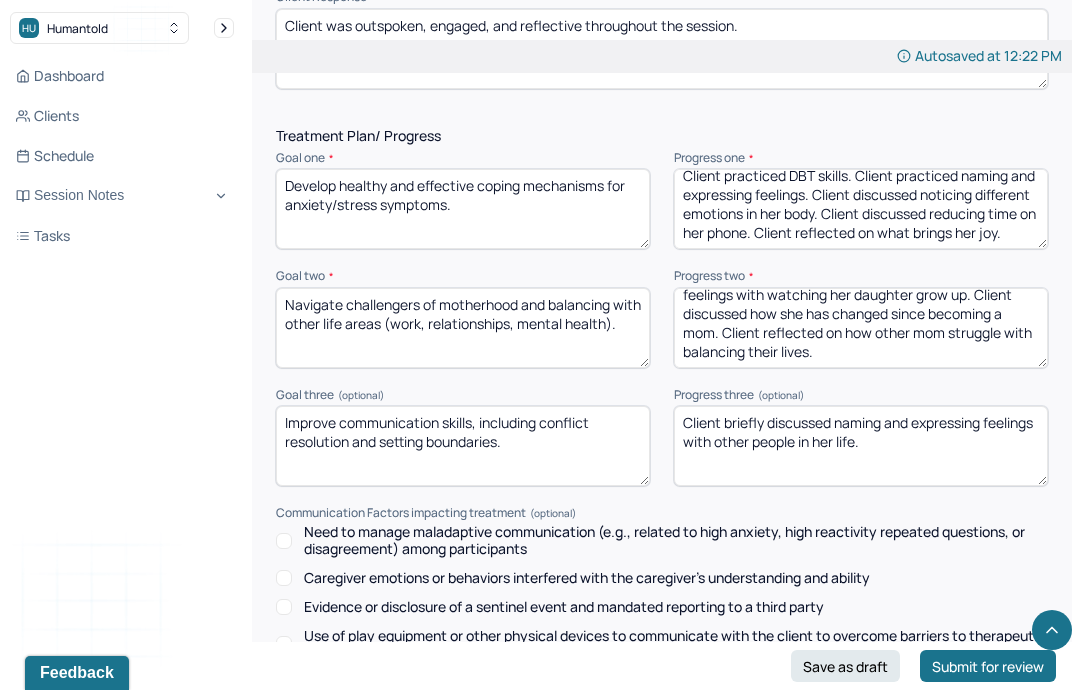 type on "MZ" 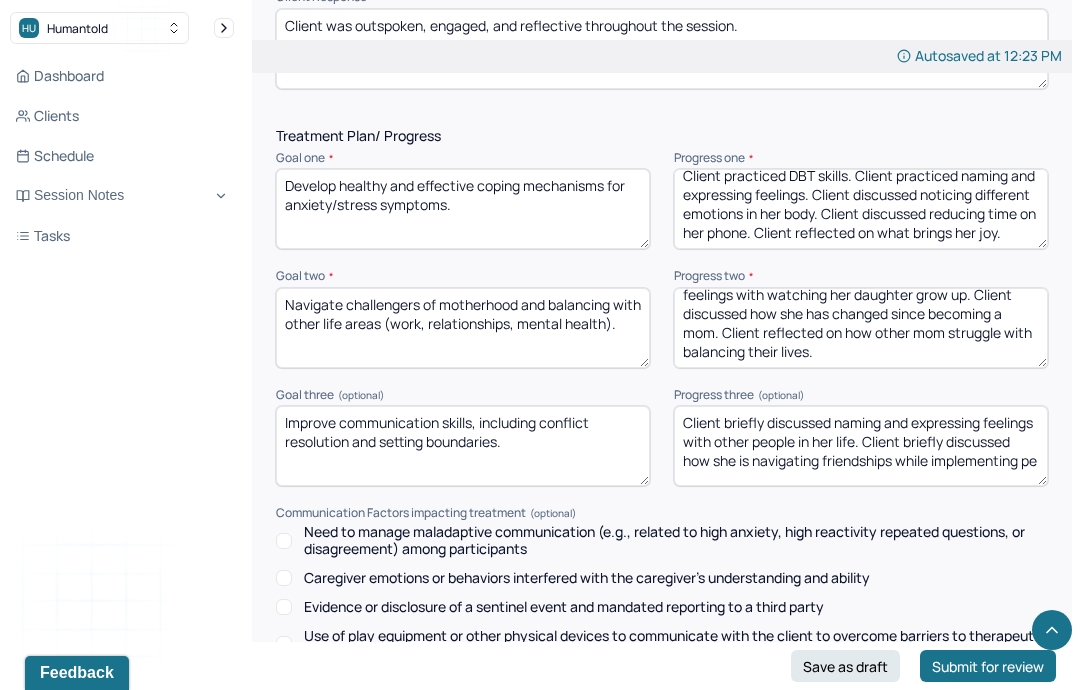 scroll, scrollTop: 8, scrollLeft: 0, axis: vertical 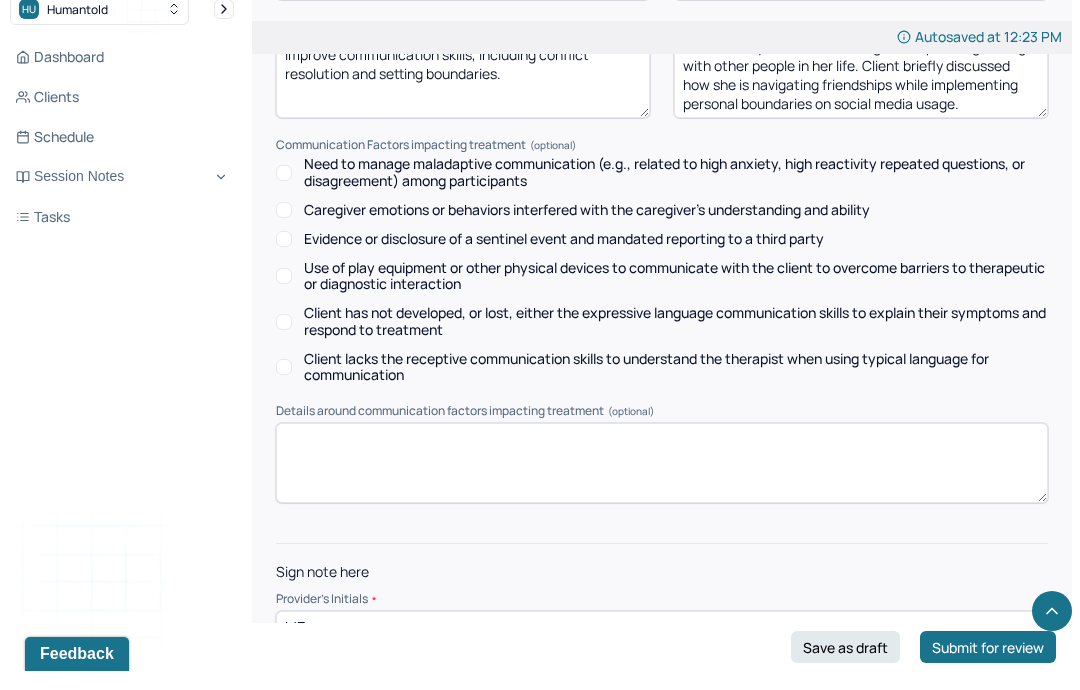 type on "Client briefly discussed naming and expressing feelings with other people in her life. Client briefly discussed how she is navigating friendships while implementing personal boundaries on social media usage." 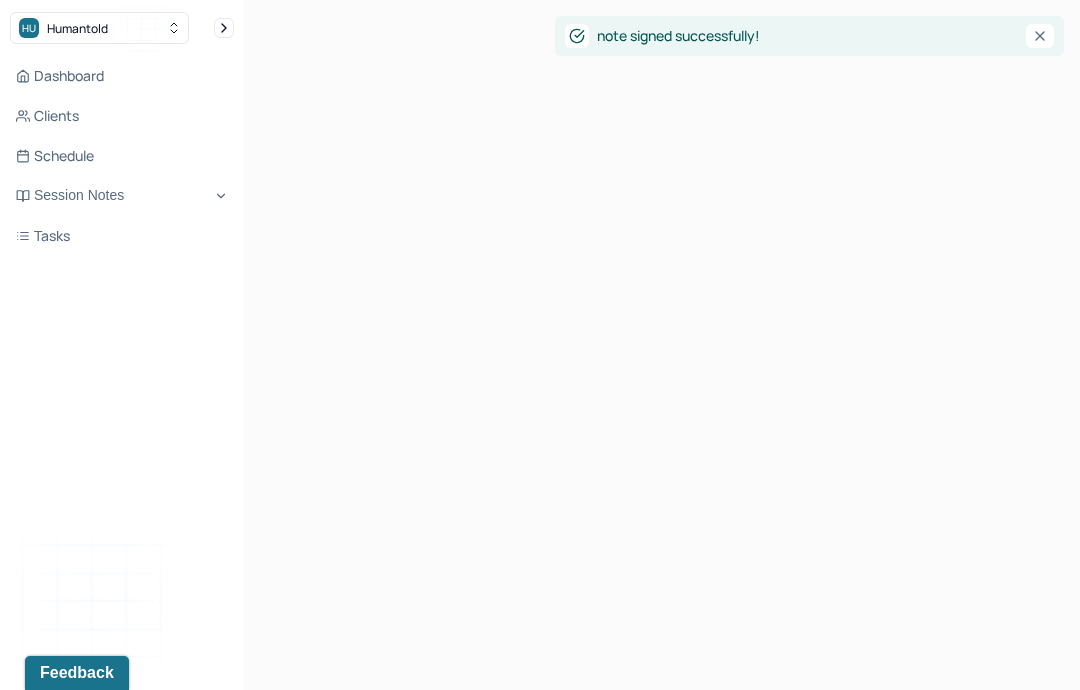 scroll, scrollTop: 125, scrollLeft: 0, axis: vertical 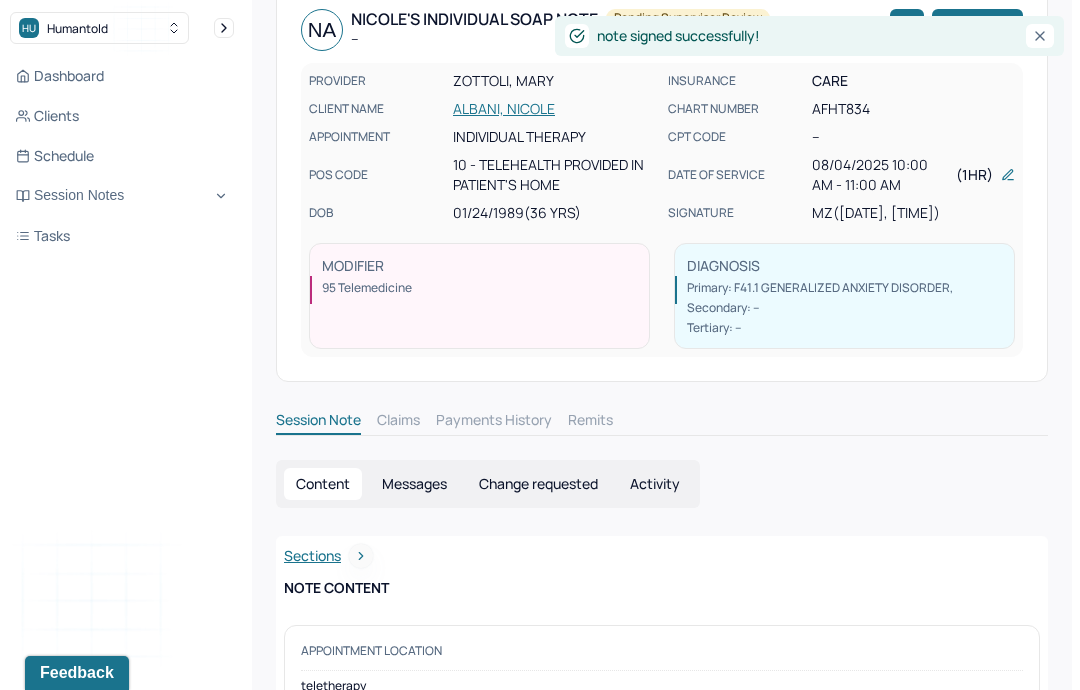 click on "Session Notes" at bounding box center [122, 196] 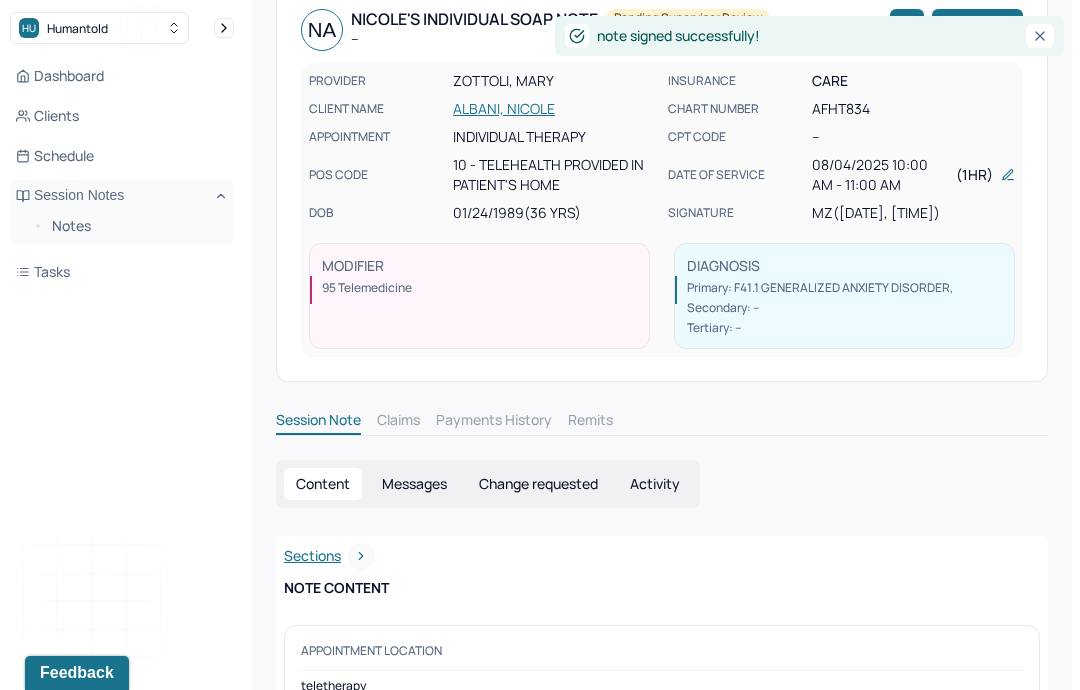 click on "Notes" at bounding box center (135, 226) 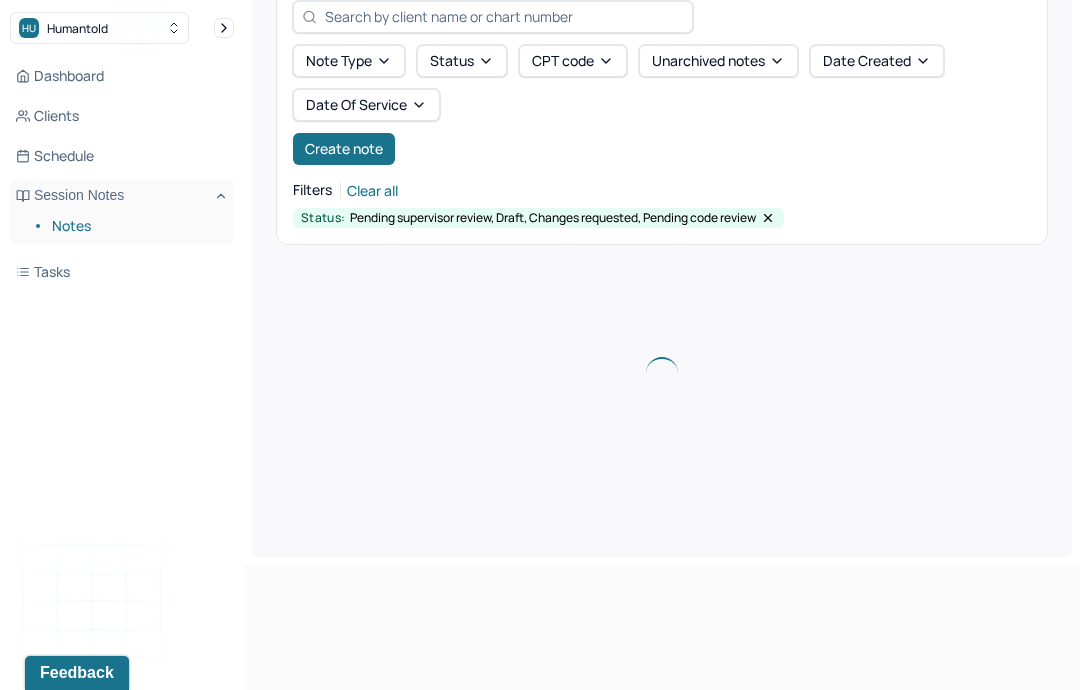 scroll, scrollTop: 0, scrollLeft: 0, axis: both 